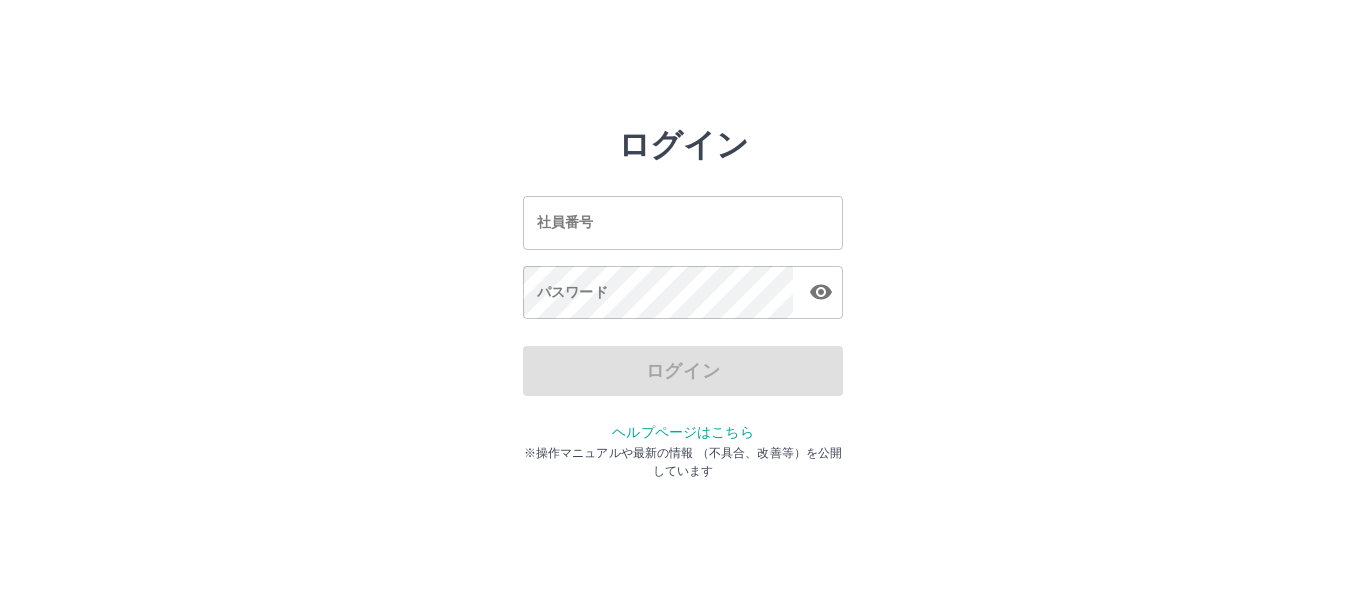 scroll, scrollTop: 0, scrollLeft: 0, axis: both 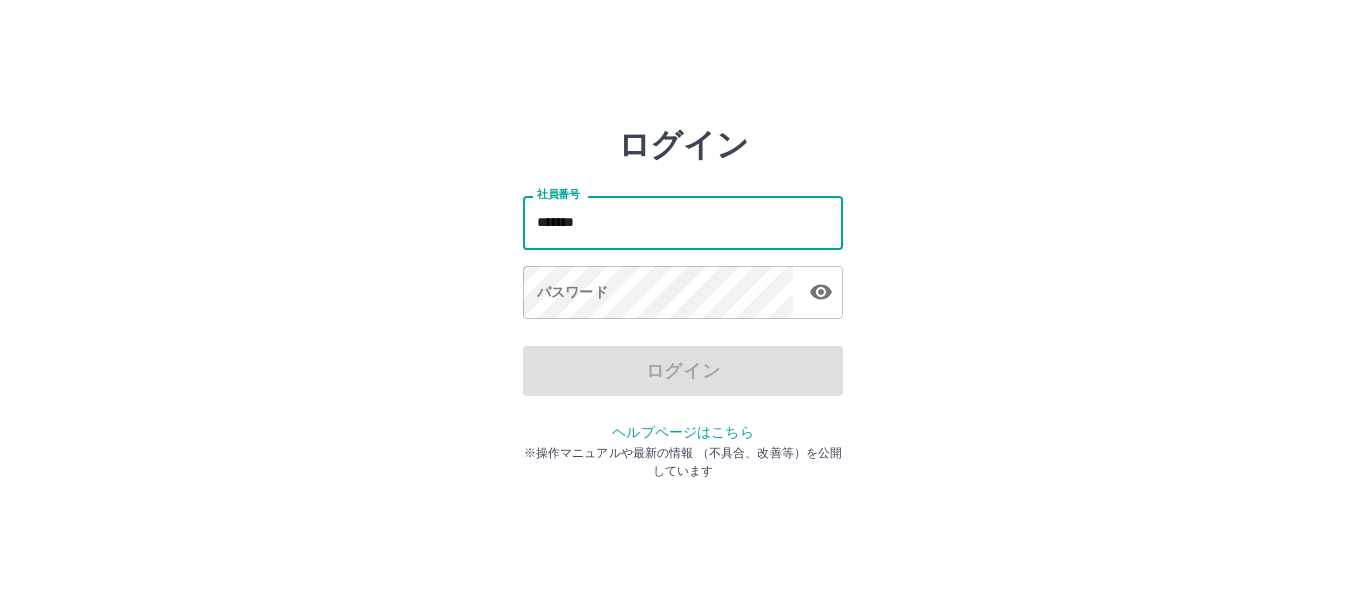 type on "*******" 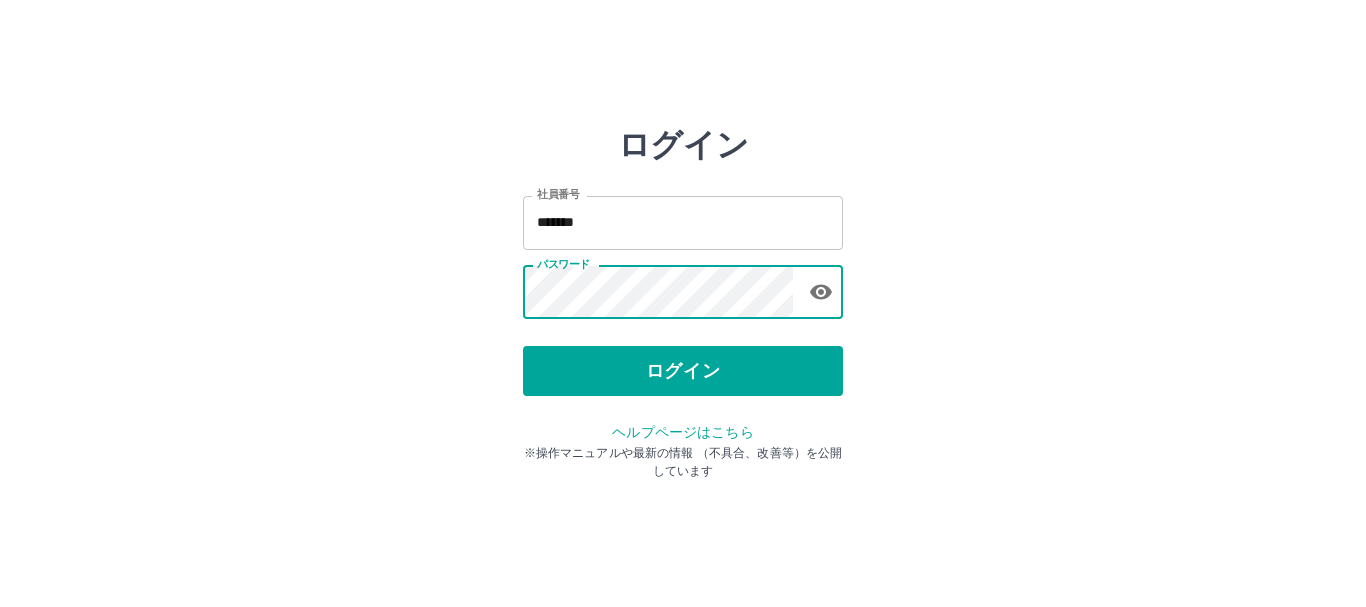 type 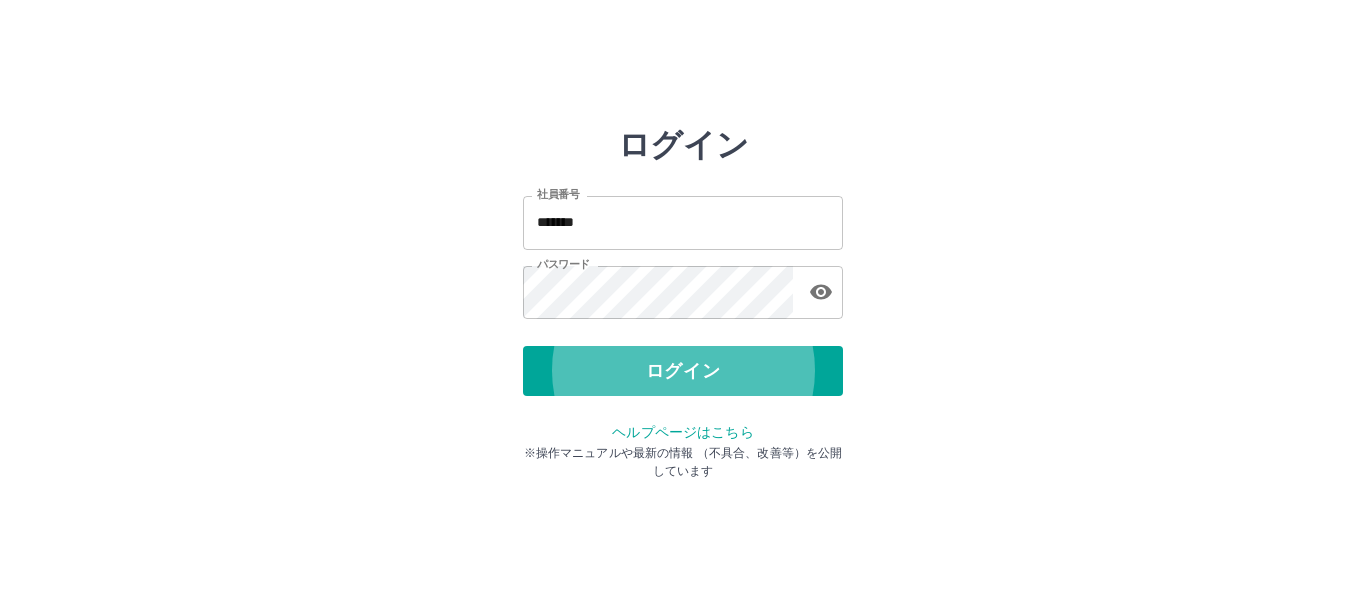 type 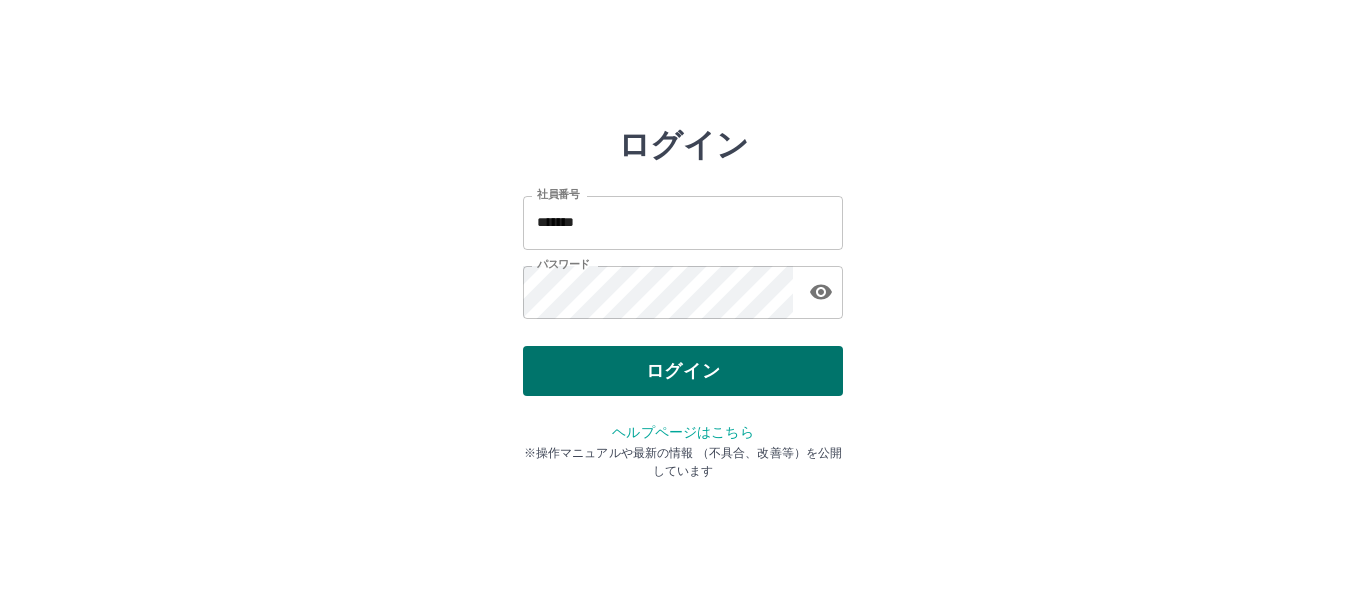 click on "ログイン" at bounding box center [683, 371] 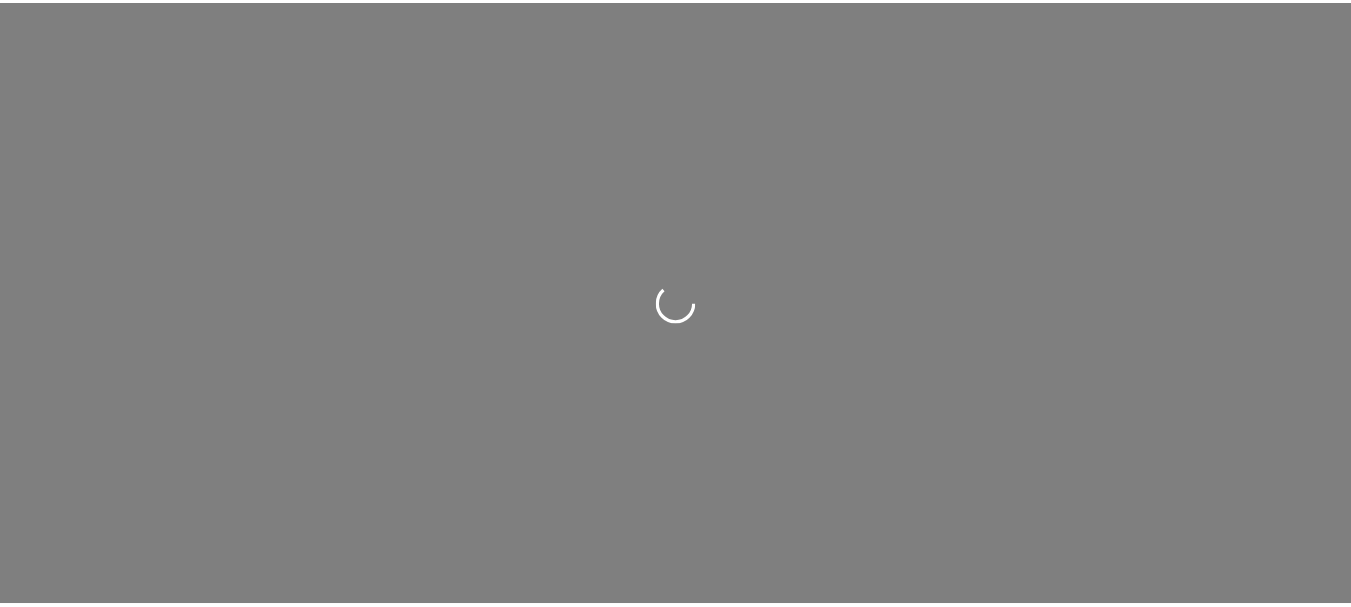 scroll, scrollTop: 0, scrollLeft: 0, axis: both 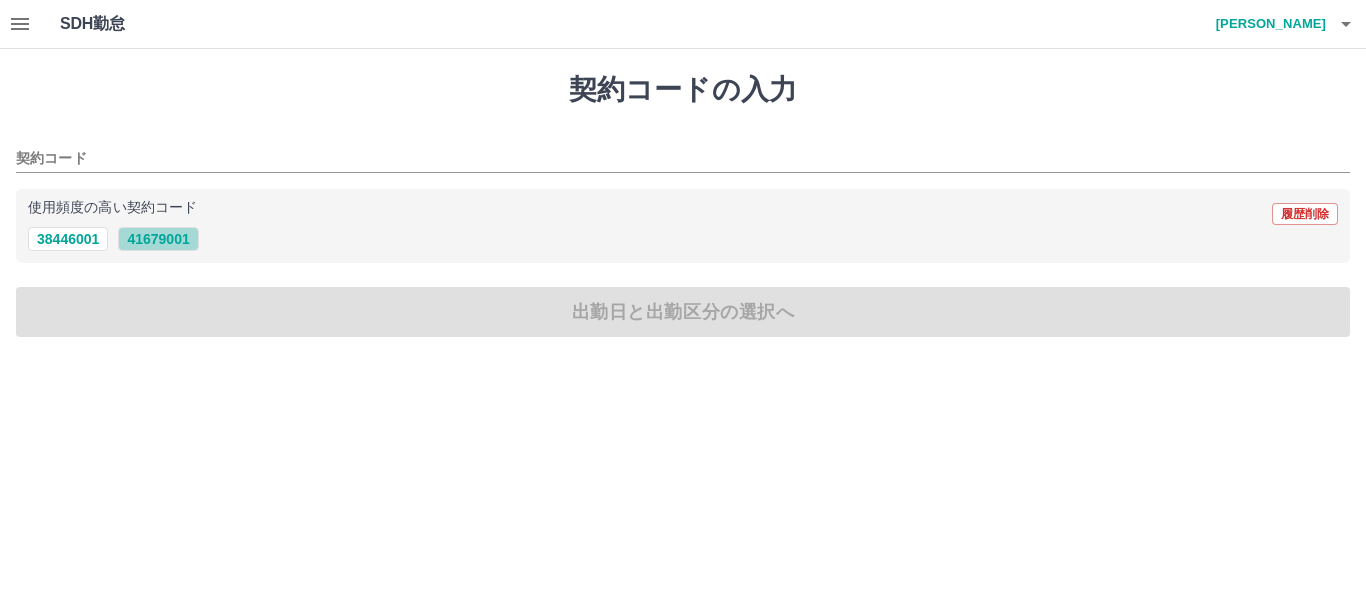 click on "41679001" at bounding box center [158, 239] 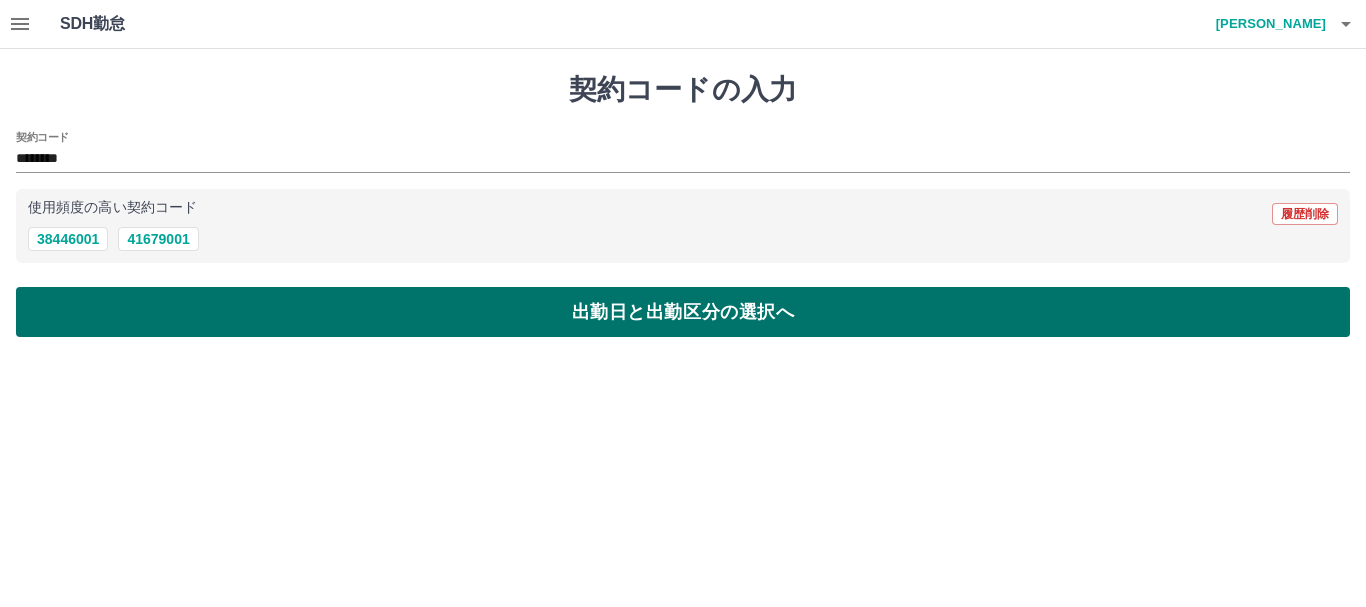 click on "出勤日と出勤区分の選択へ" at bounding box center [683, 312] 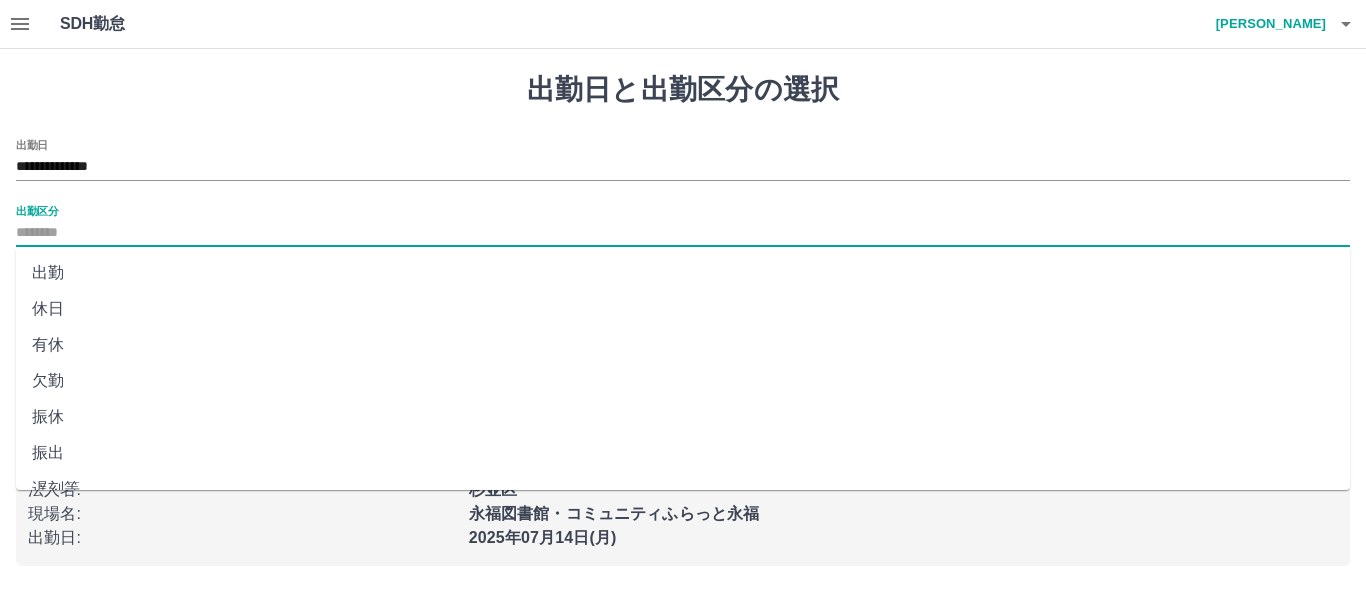 click on "出勤区分" at bounding box center [683, 233] 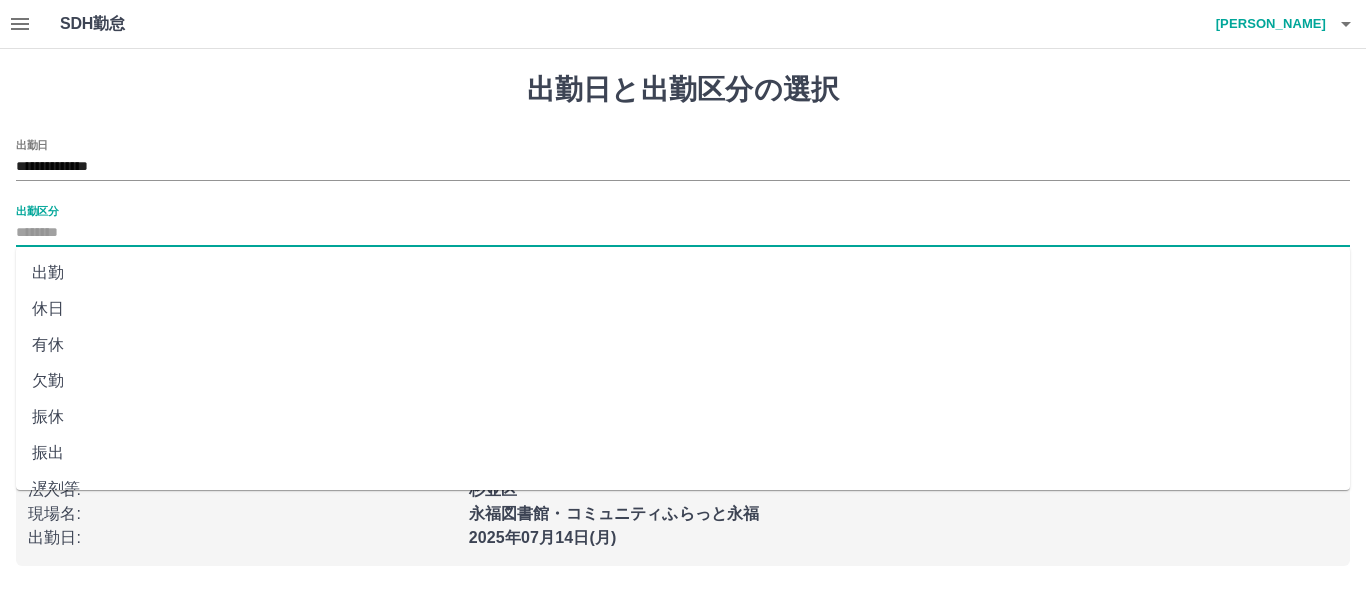 click on "出勤" at bounding box center [683, 273] 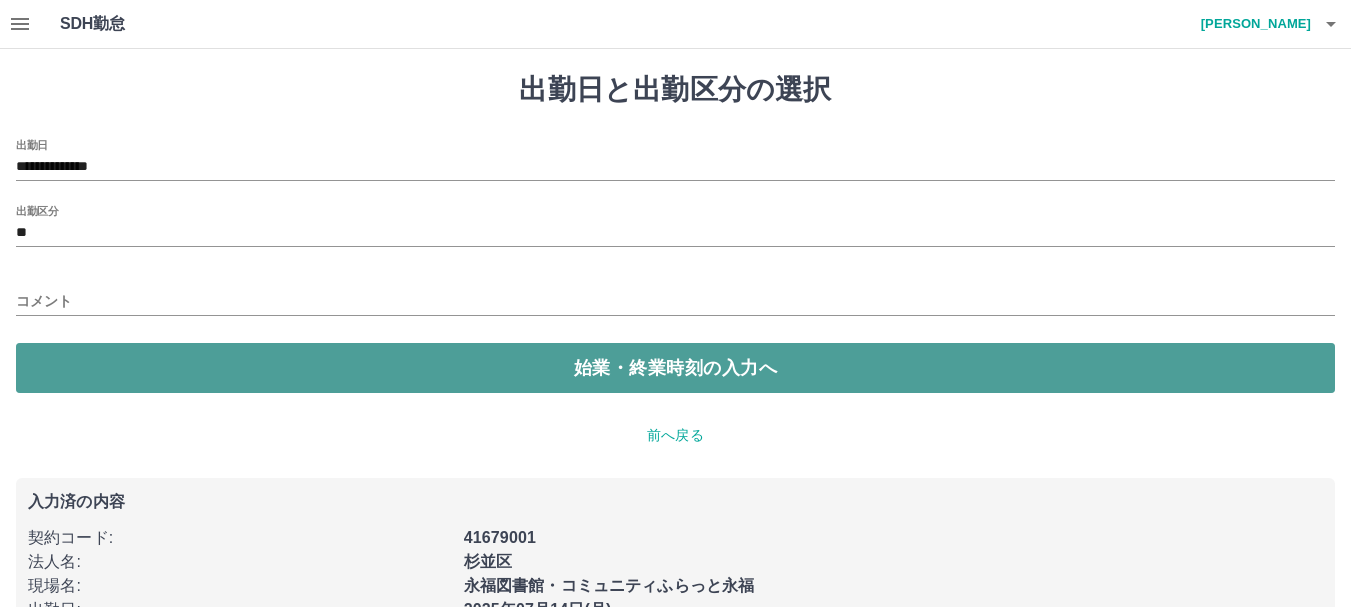 click on "始業・終業時刻の入力へ" at bounding box center (675, 368) 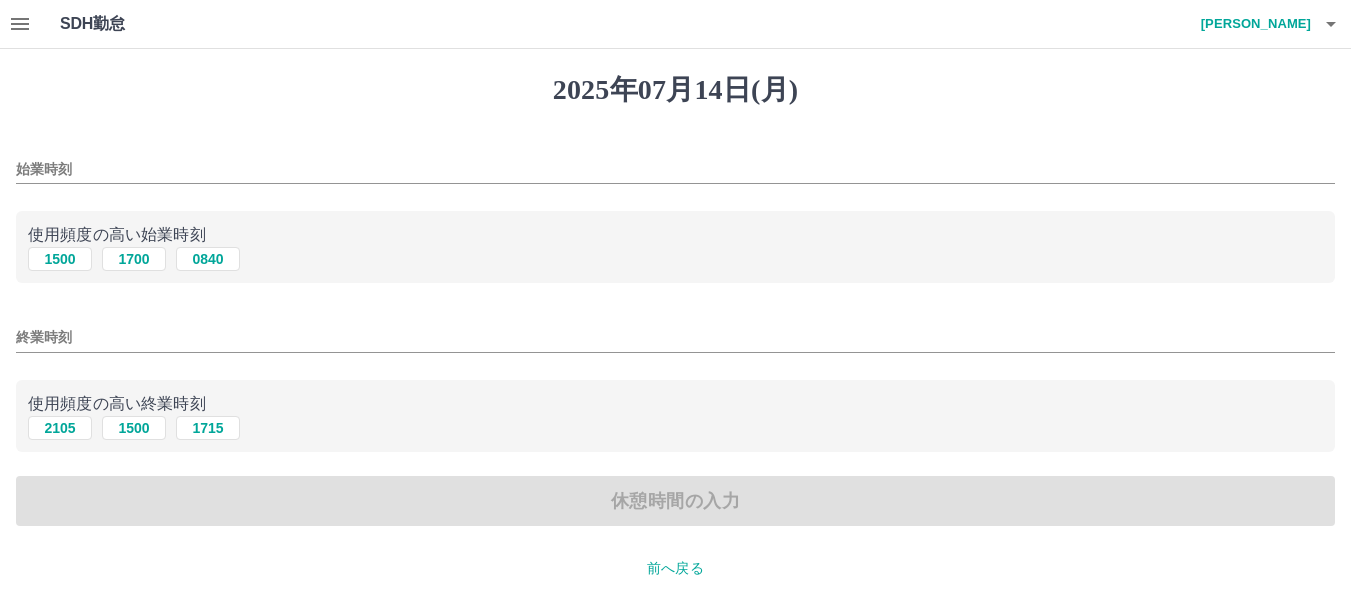 click on "始業時刻" at bounding box center (675, 169) 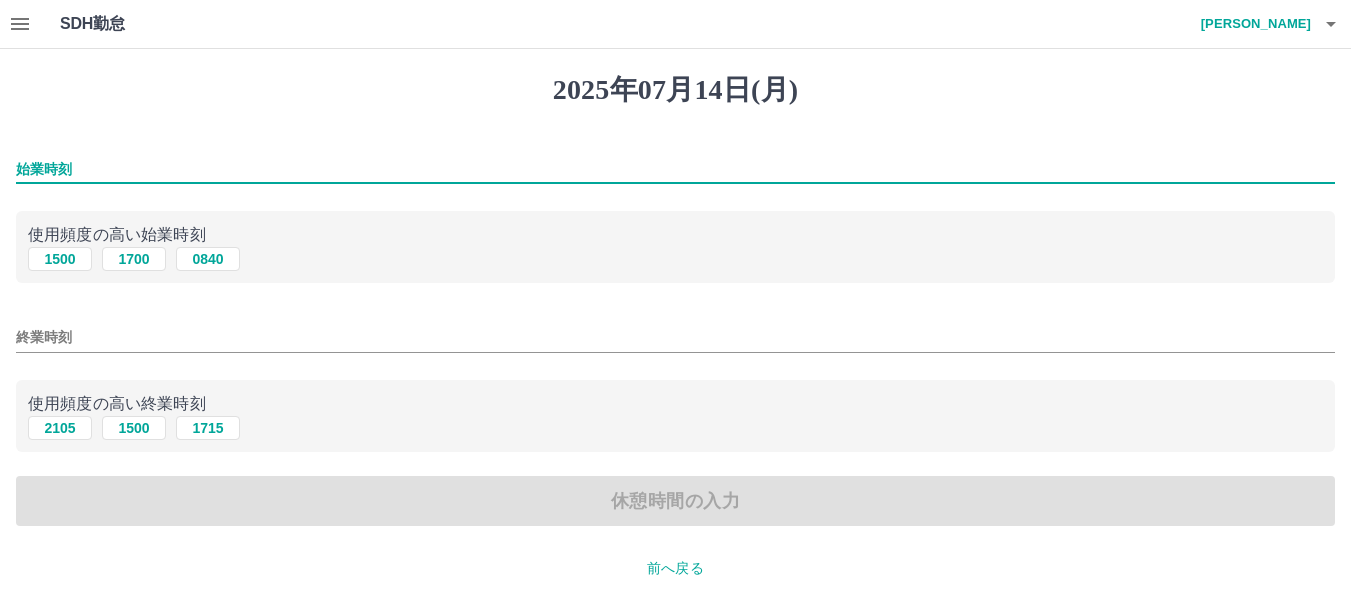 type on "****" 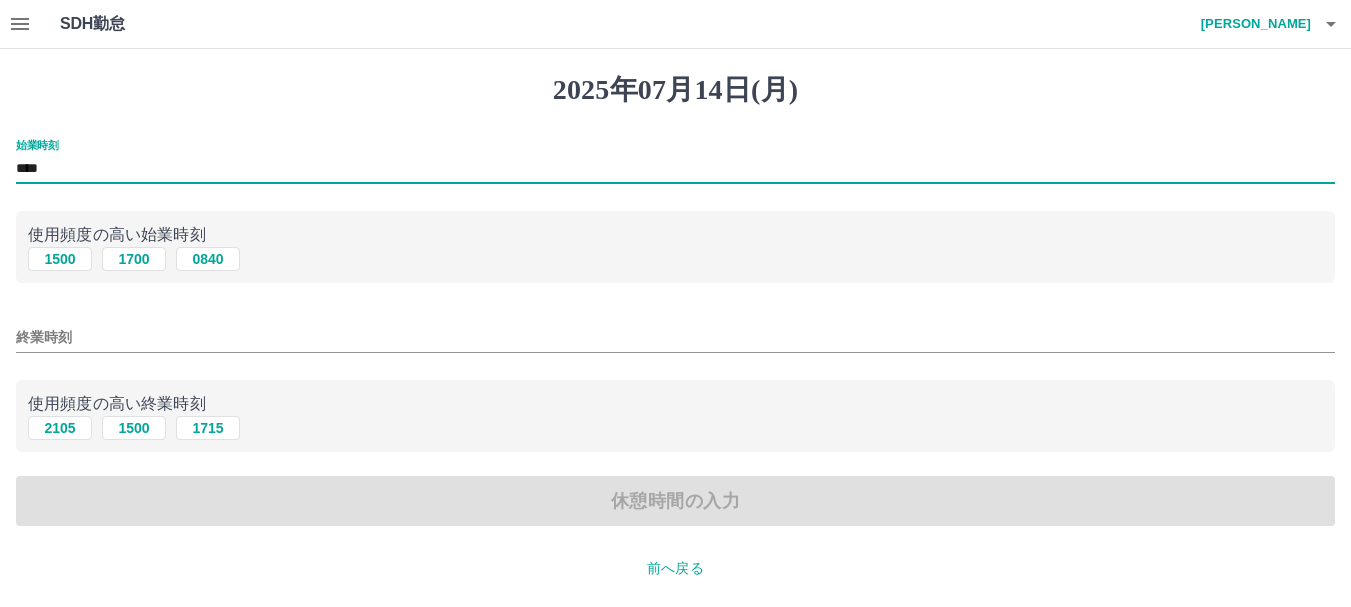 click on "終業時刻" at bounding box center (675, 337) 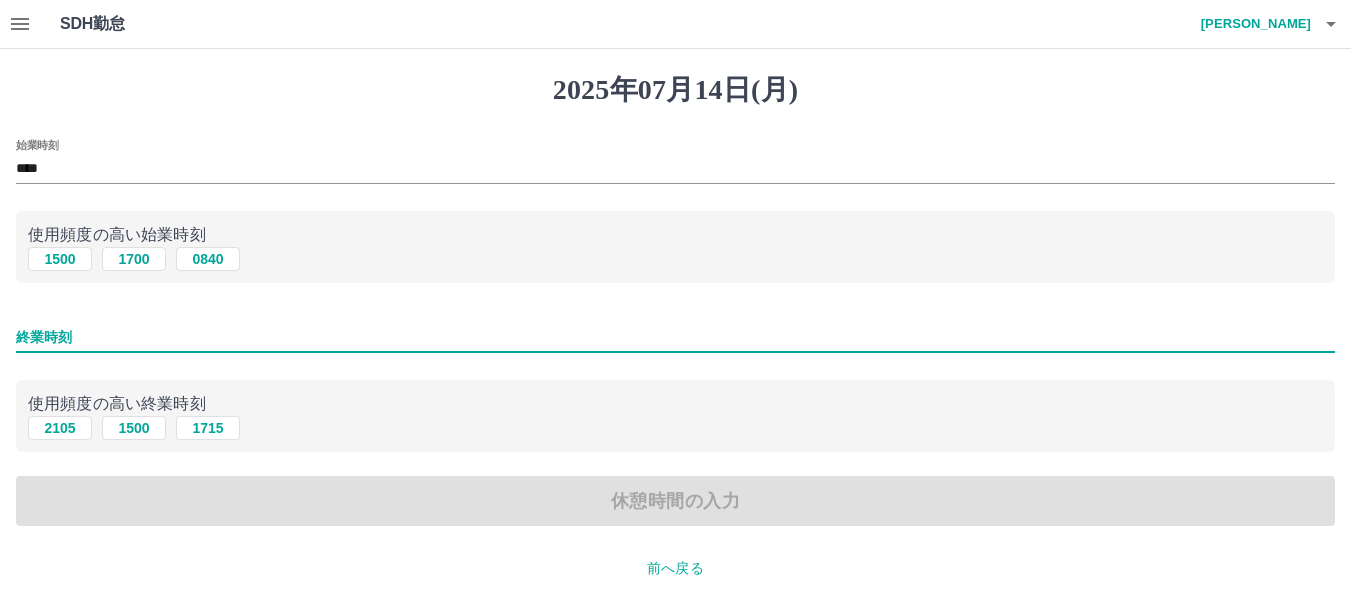 type on "****" 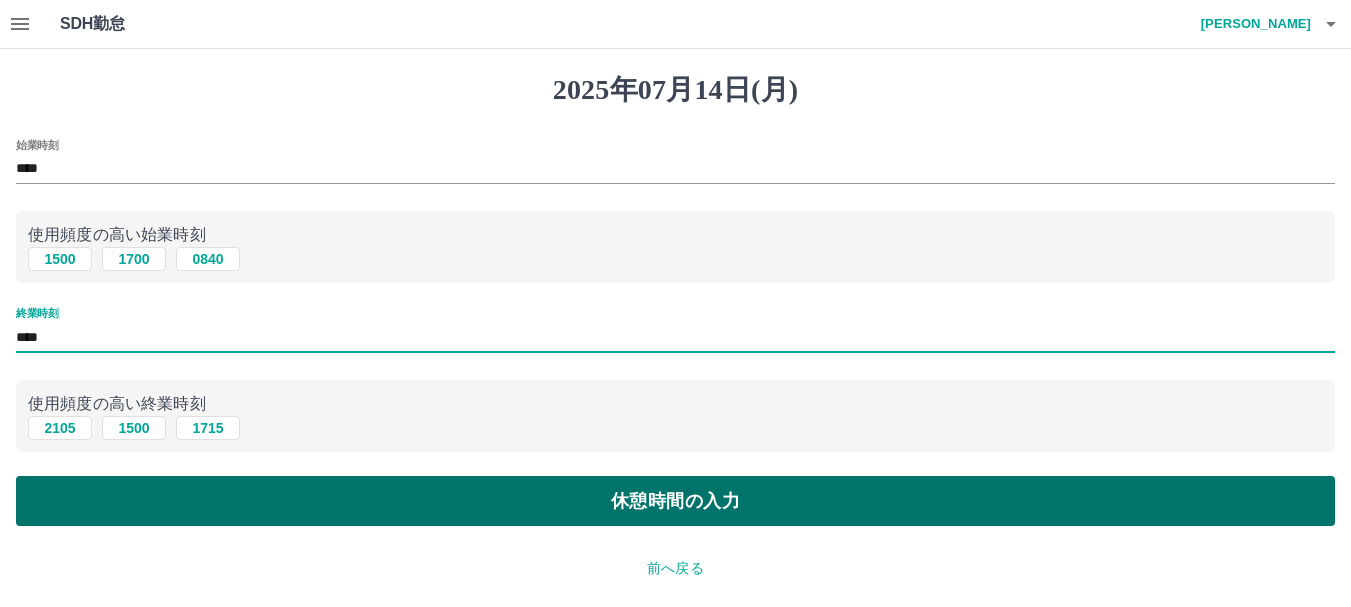 click on "休憩時間の入力" at bounding box center [675, 501] 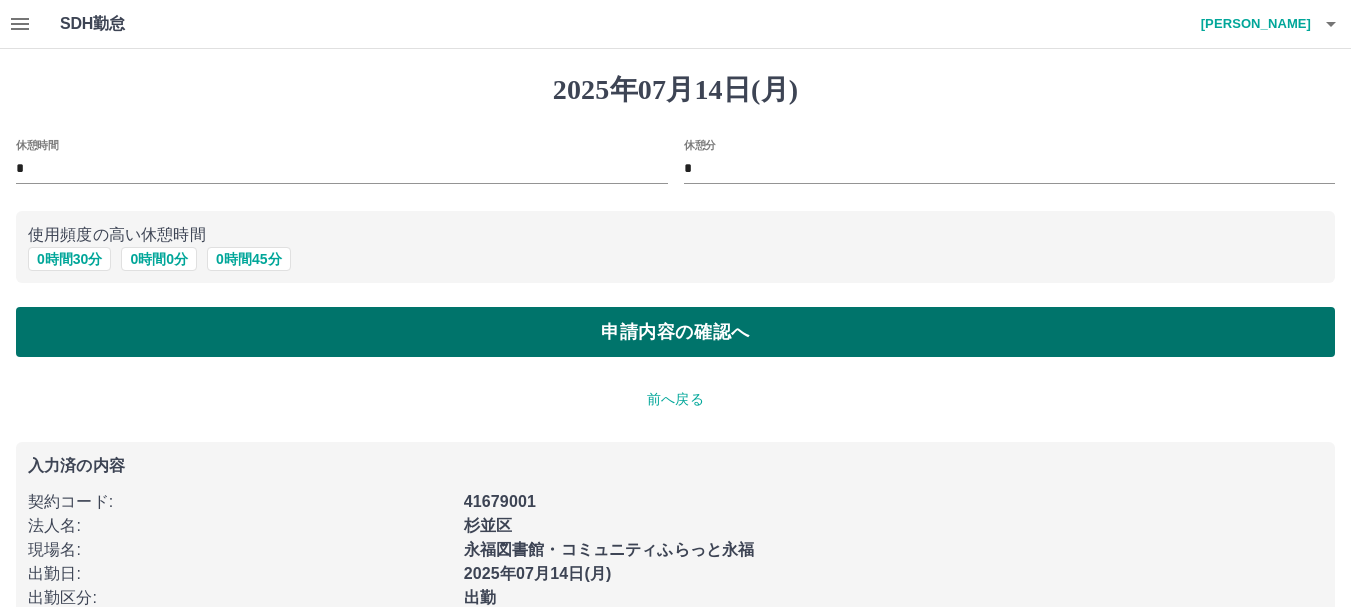 click on "申請内容の確認へ" at bounding box center (675, 332) 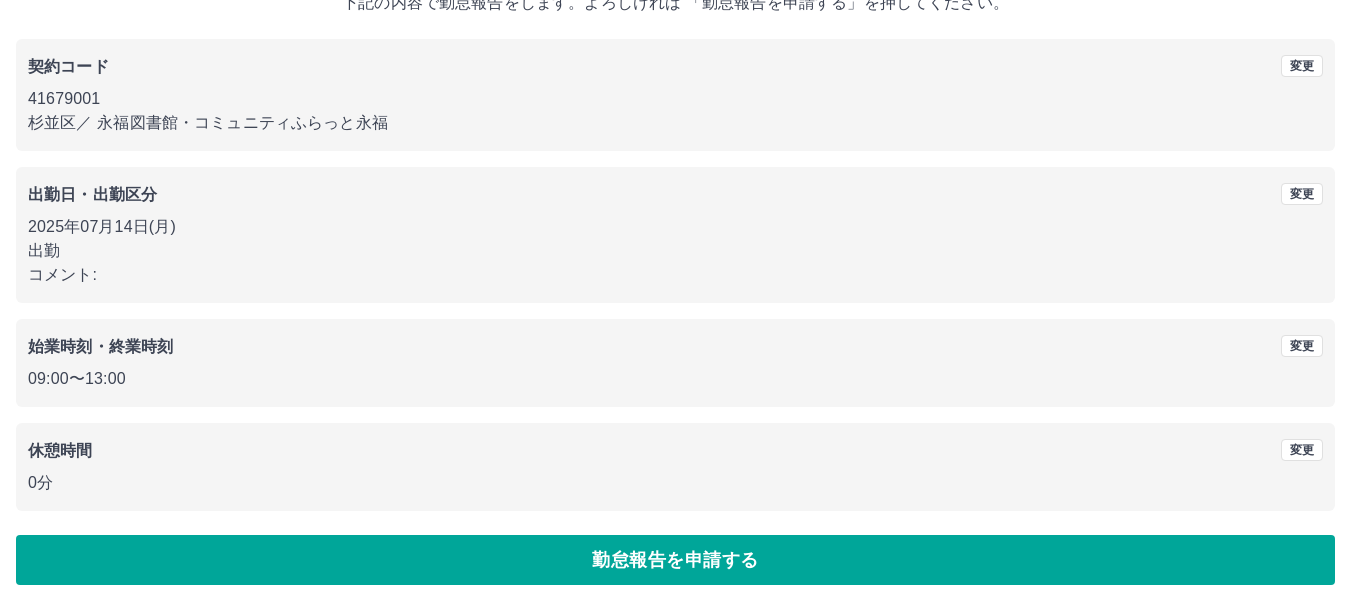 scroll, scrollTop: 142, scrollLeft: 0, axis: vertical 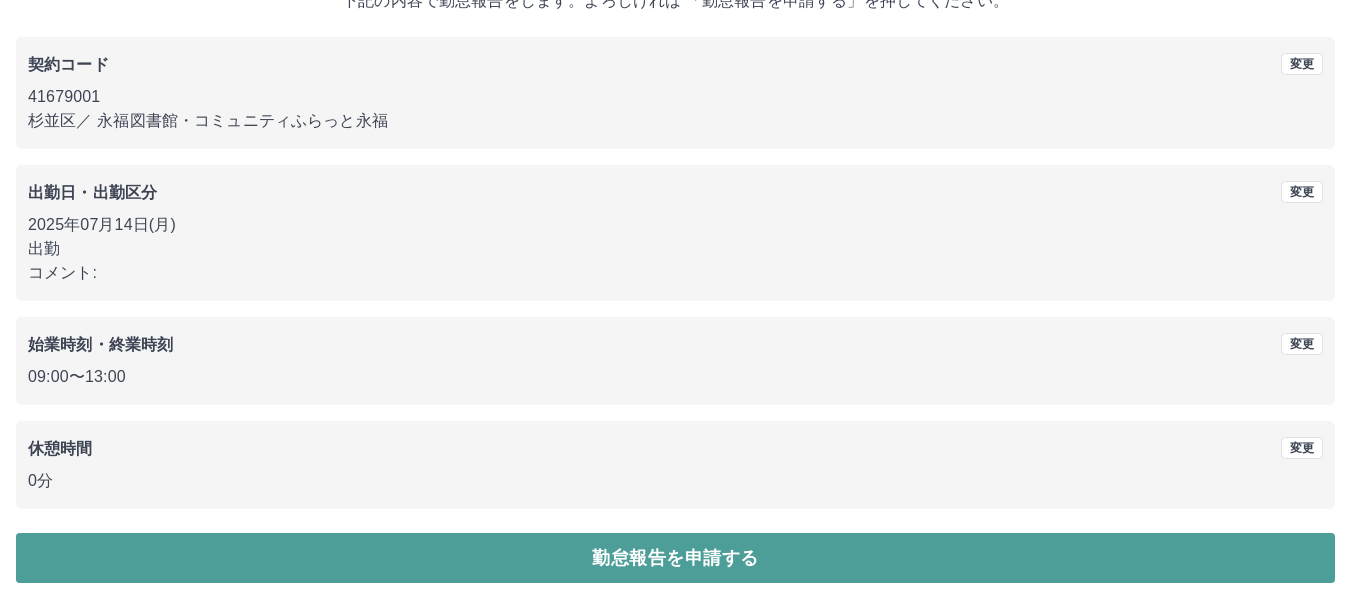 click on "勤怠報告を申請する" at bounding box center [675, 558] 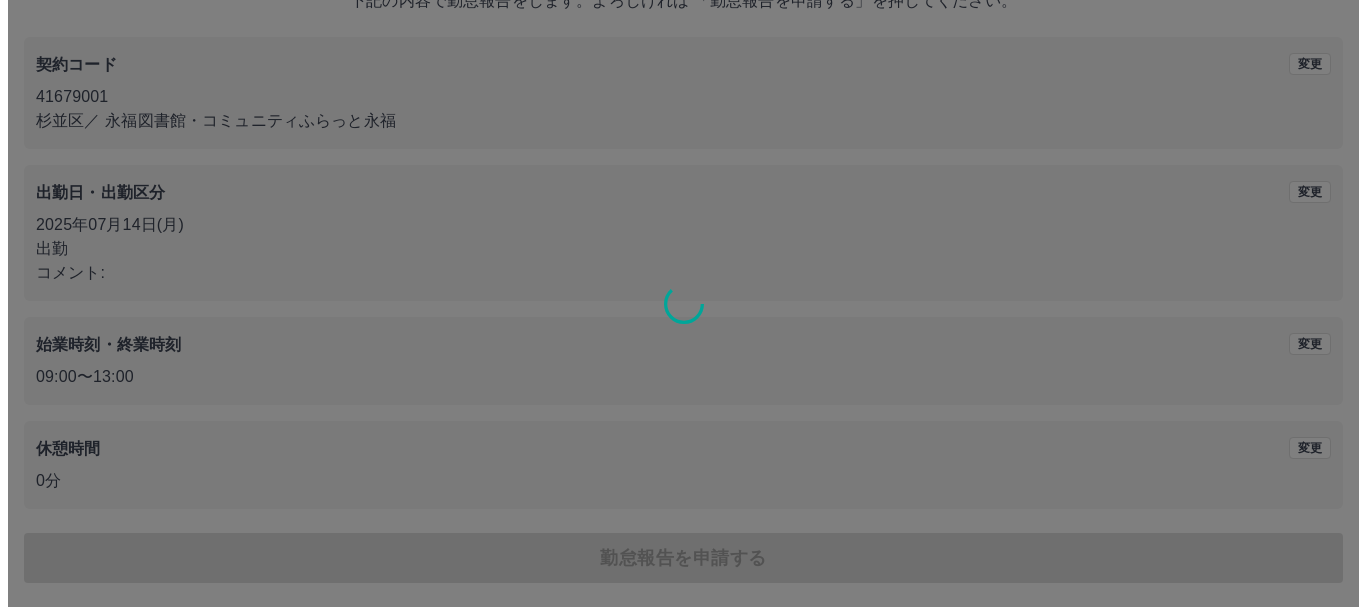 scroll, scrollTop: 0, scrollLeft: 0, axis: both 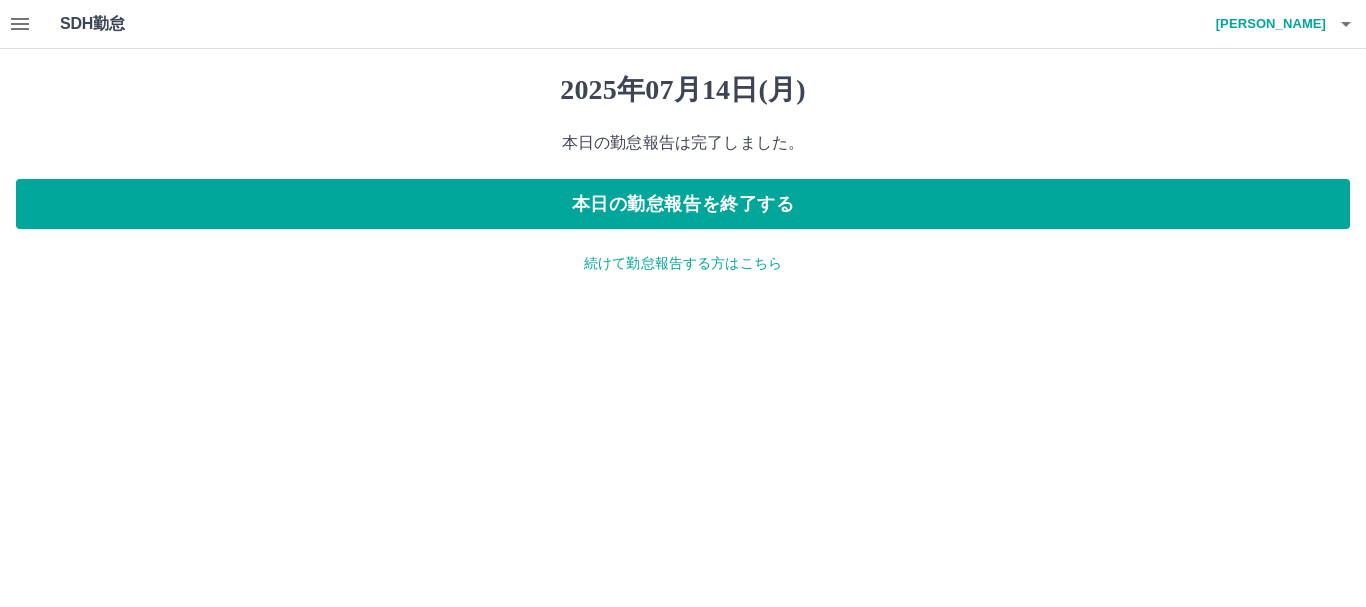 click on "続けて勤怠報告する方はこちら" at bounding box center [683, 263] 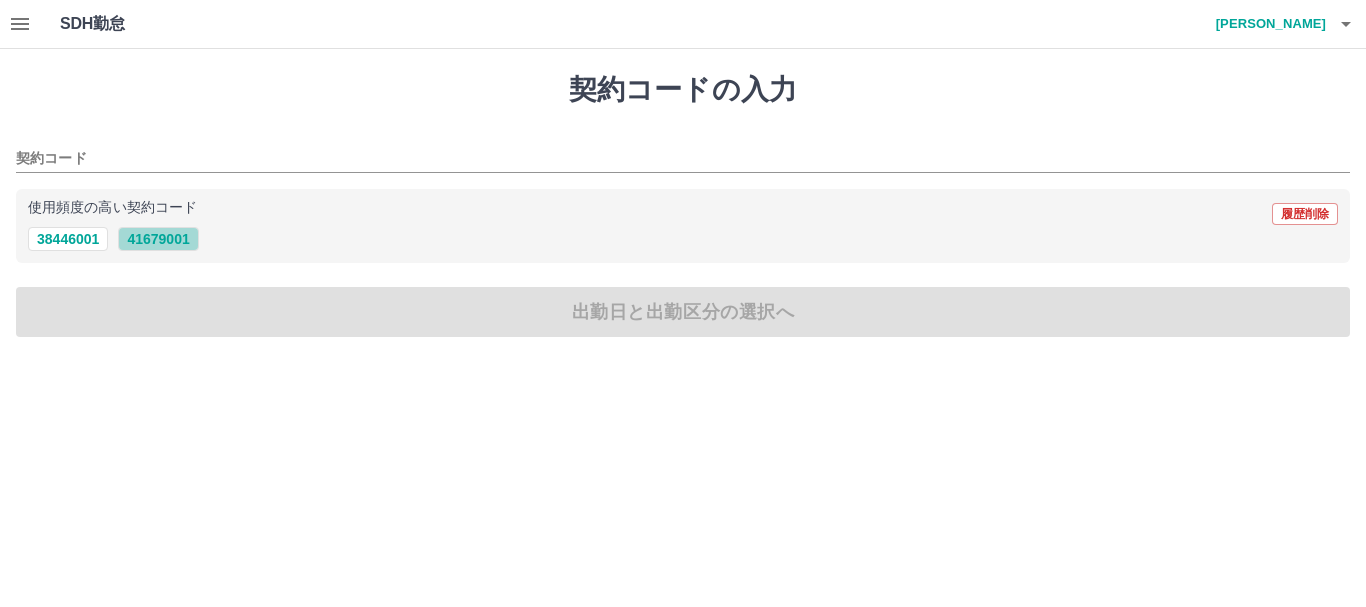 click on "41679001" at bounding box center (158, 239) 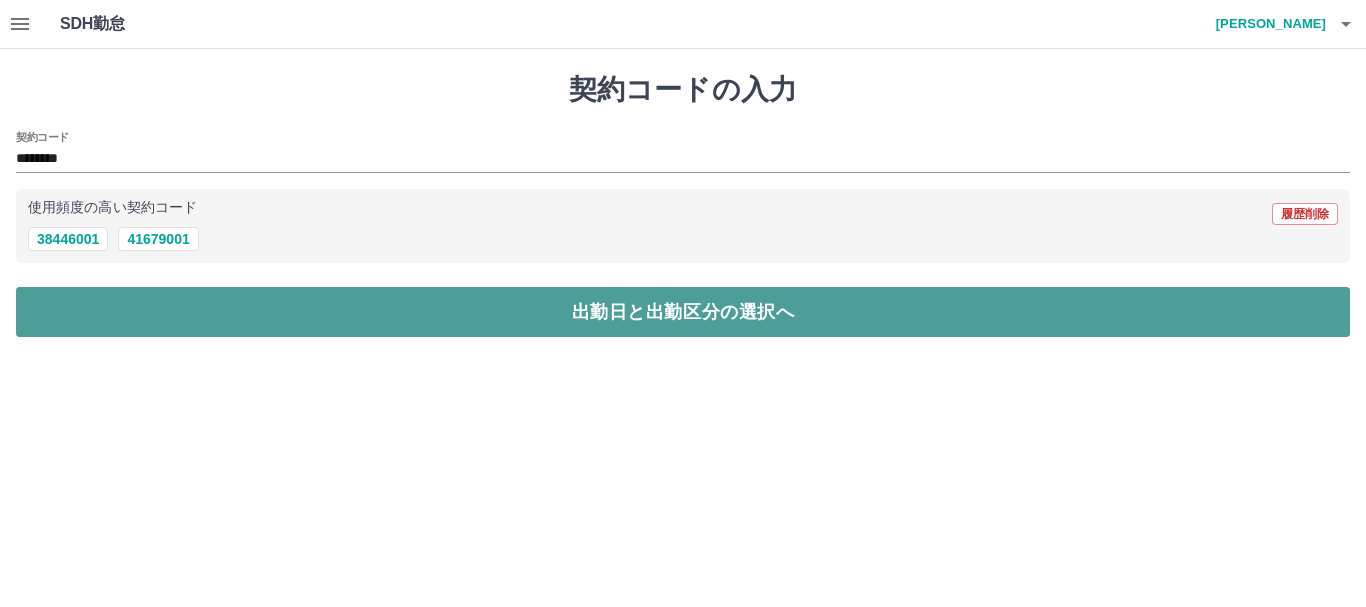 click on "出勤日と出勤区分の選択へ" at bounding box center [683, 312] 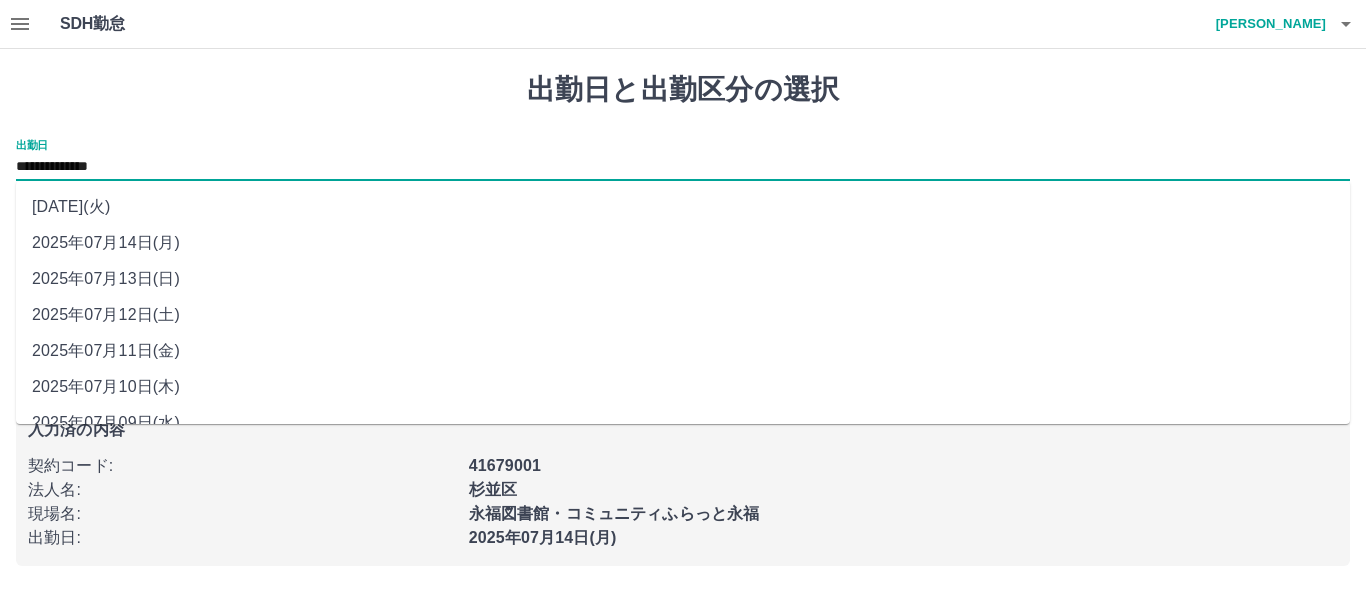 click on "**********" at bounding box center [683, 167] 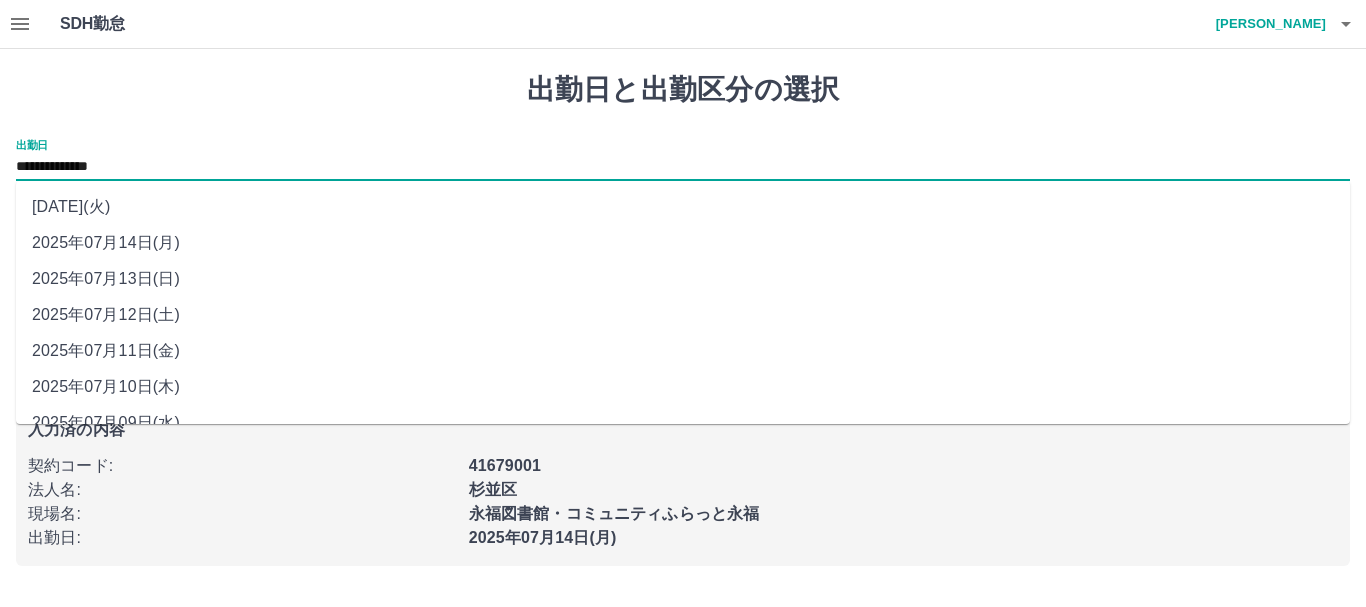 click on "2025年07月13日(日)" at bounding box center [683, 279] 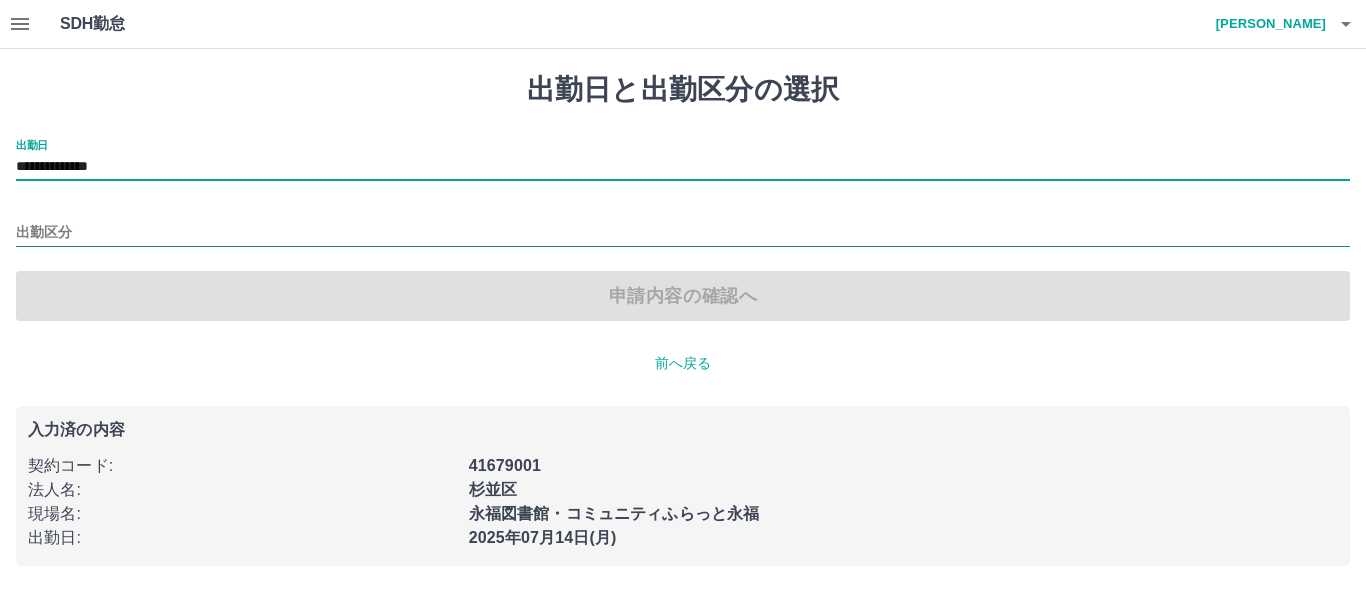 click on "出勤区分" at bounding box center [683, 233] 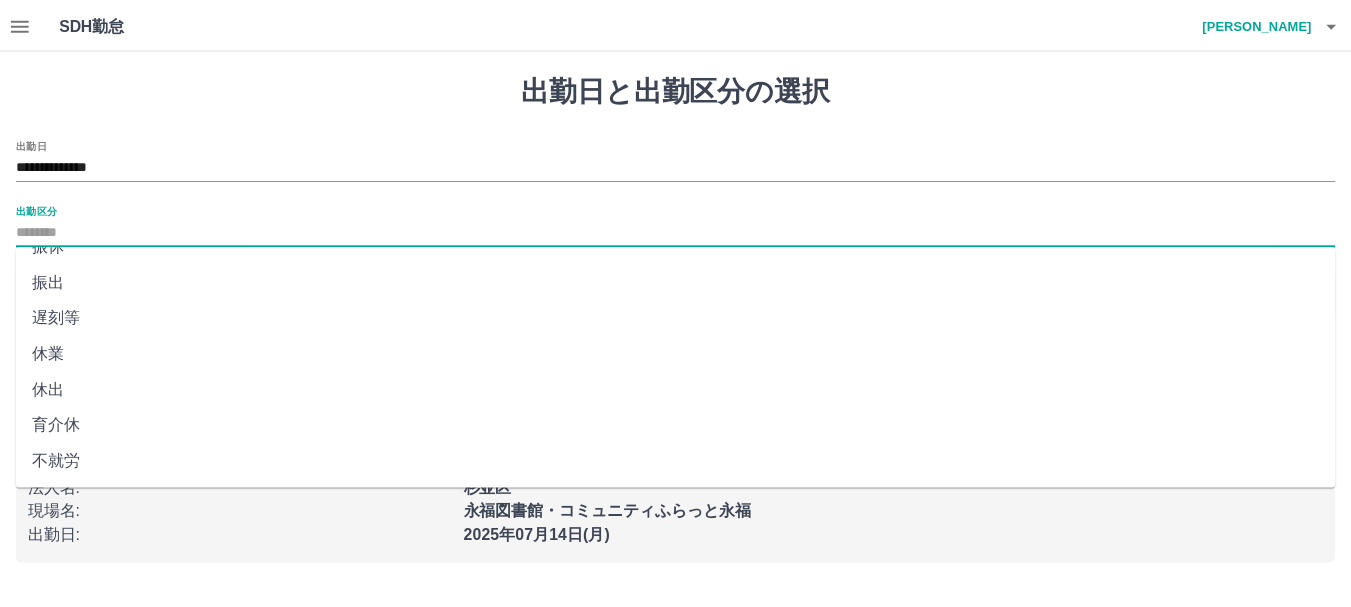 scroll, scrollTop: 421, scrollLeft: 0, axis: vertical 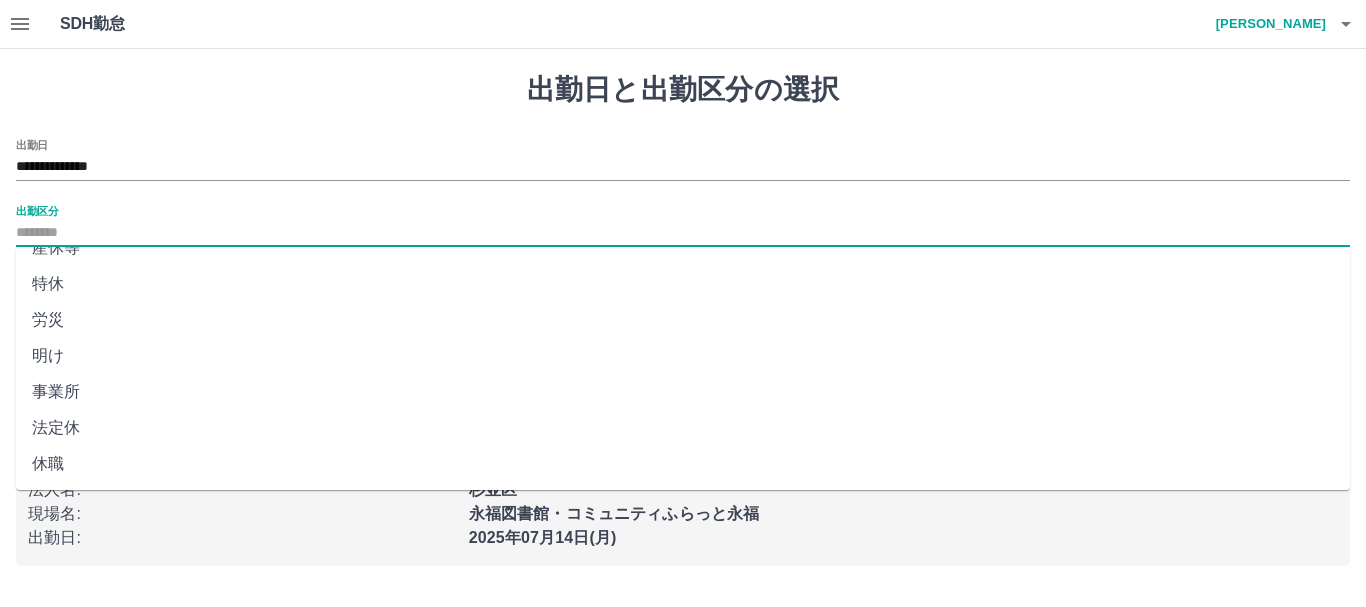 click on "法定休" at bounding box center [683, 428] 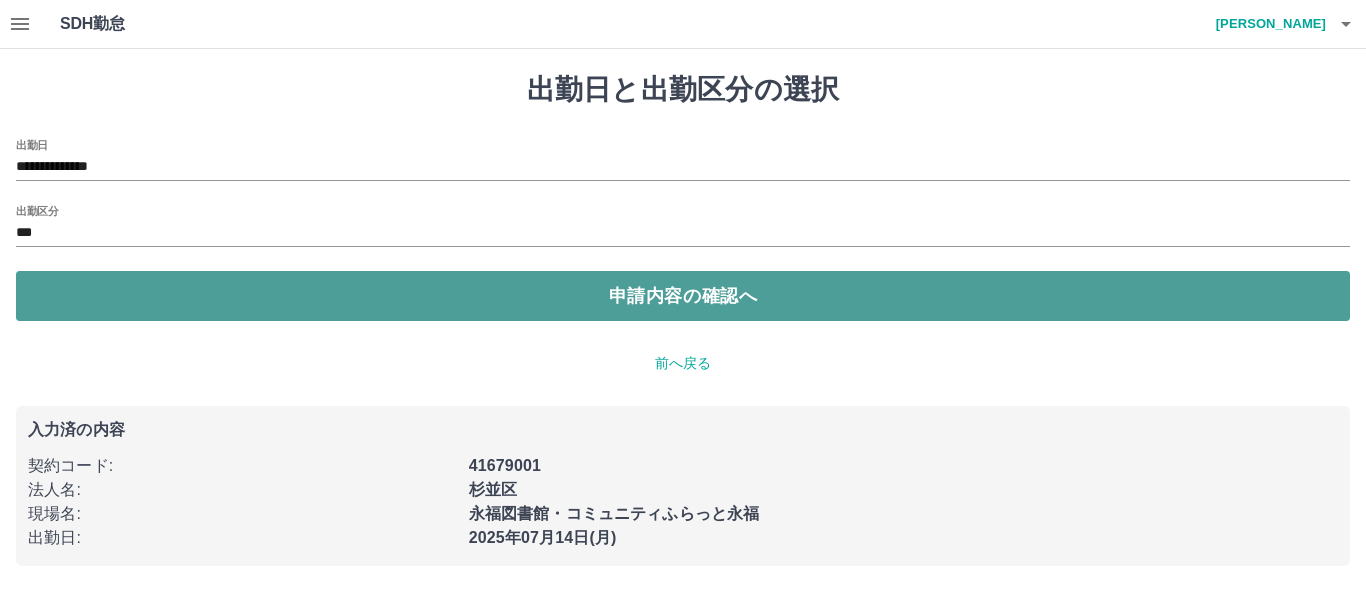 click on "申請内容の確認へ" at bounding box center (683, 296) 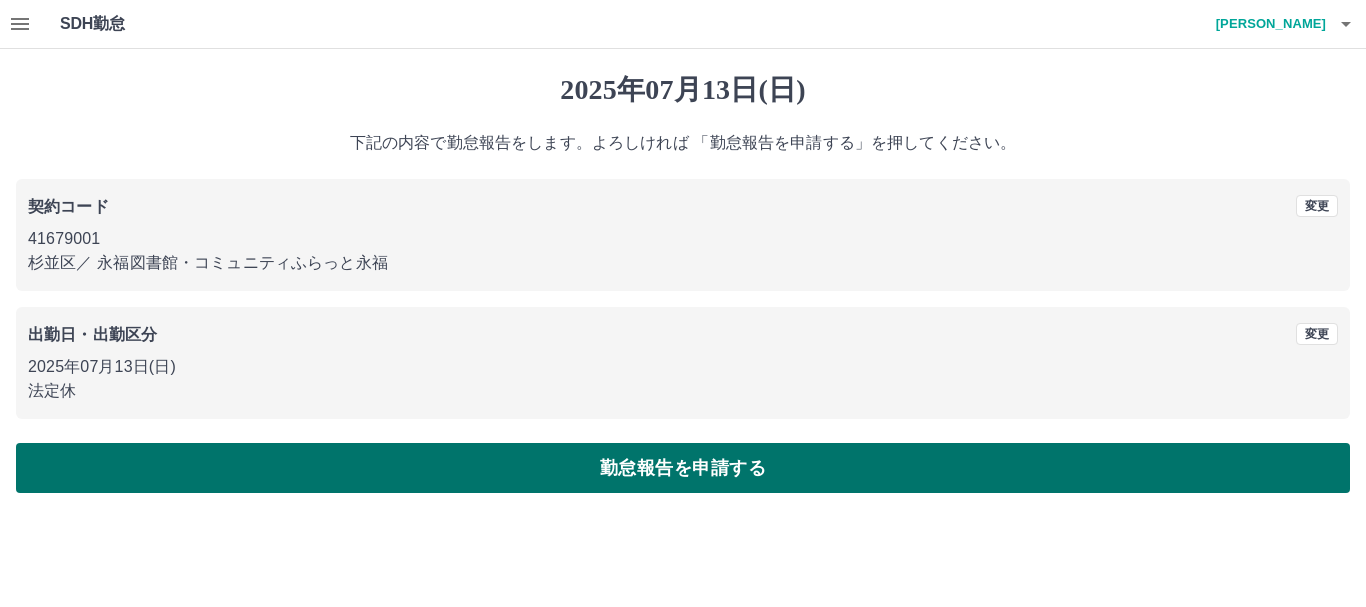 click on "勤怠報告を申請する" at bounding box center [683, 468] 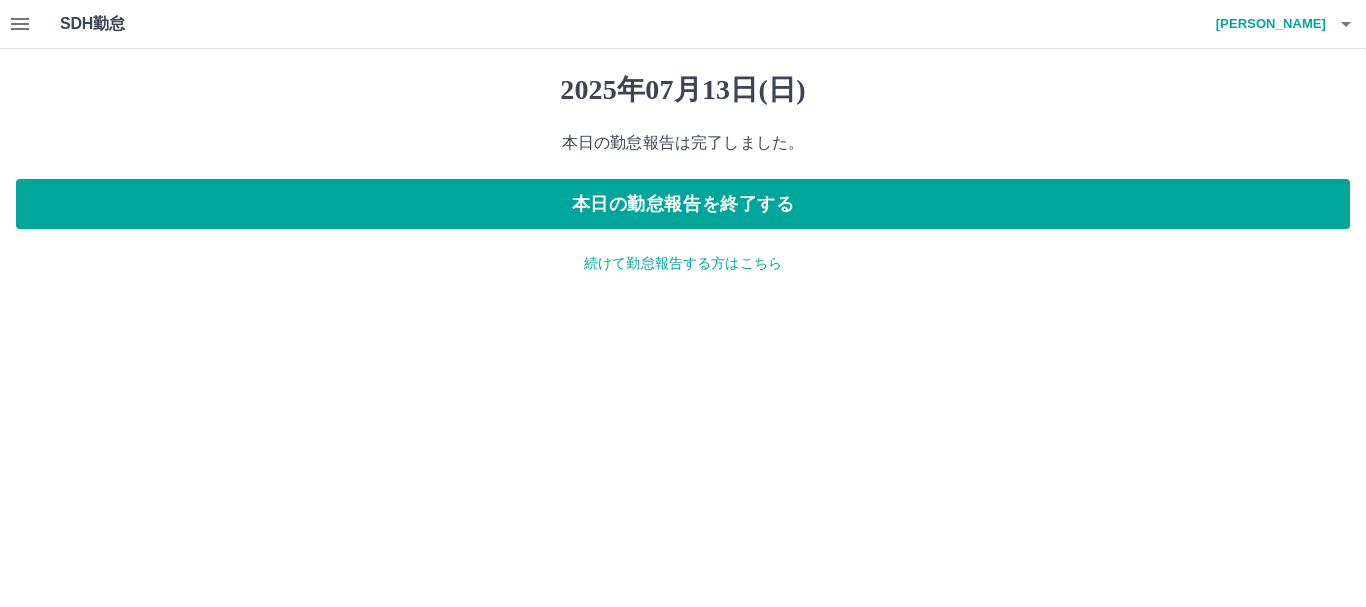 click on "続けて勤怠報告する方はこちら" at bounding box center (683, 263) 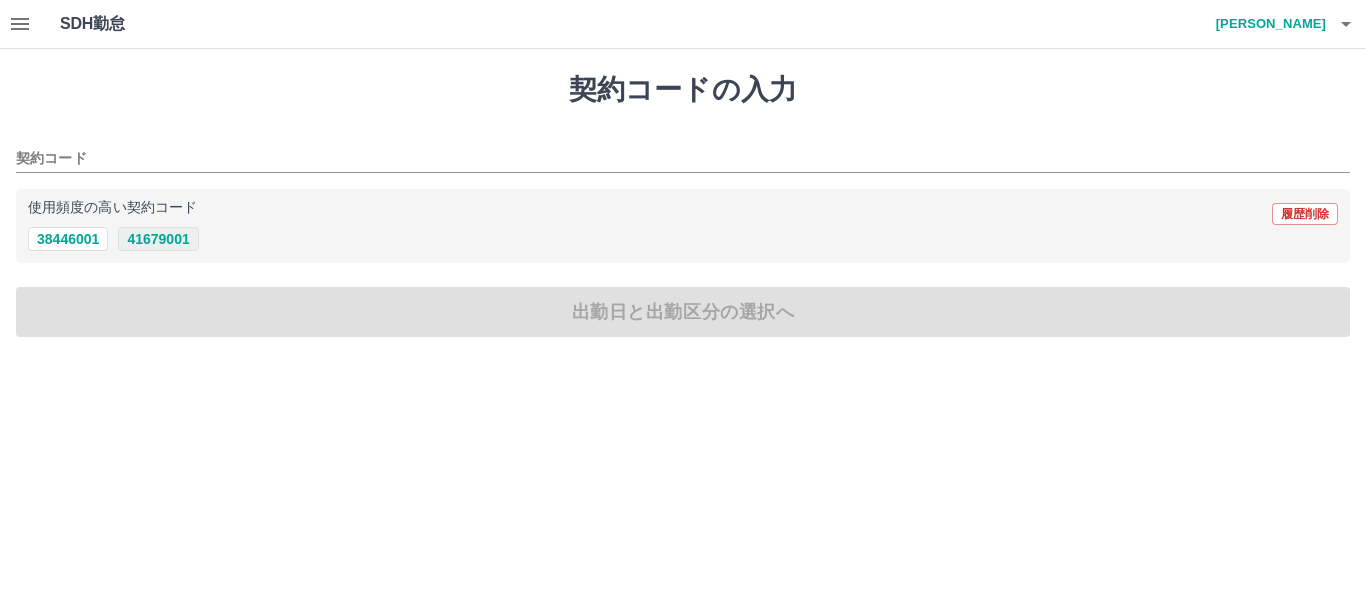 click on "41679001" at bounding box center (158, 239) 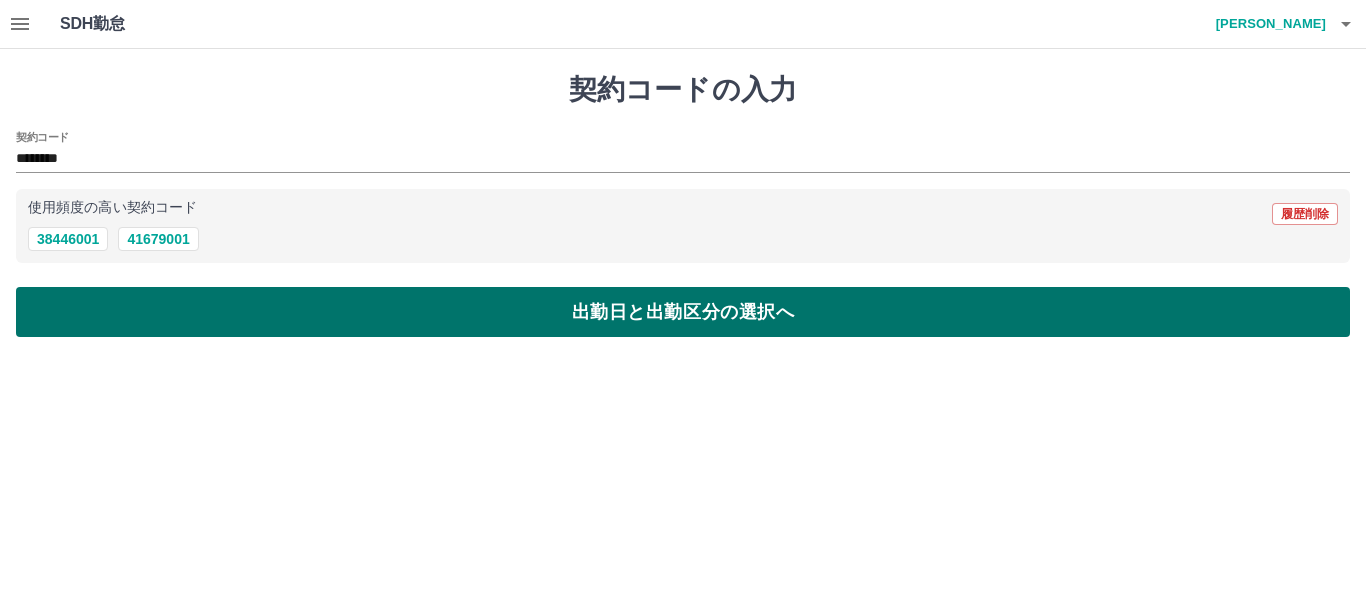click on "出勤日と出勤区分の選択へ" at bounding box center (683, 312) 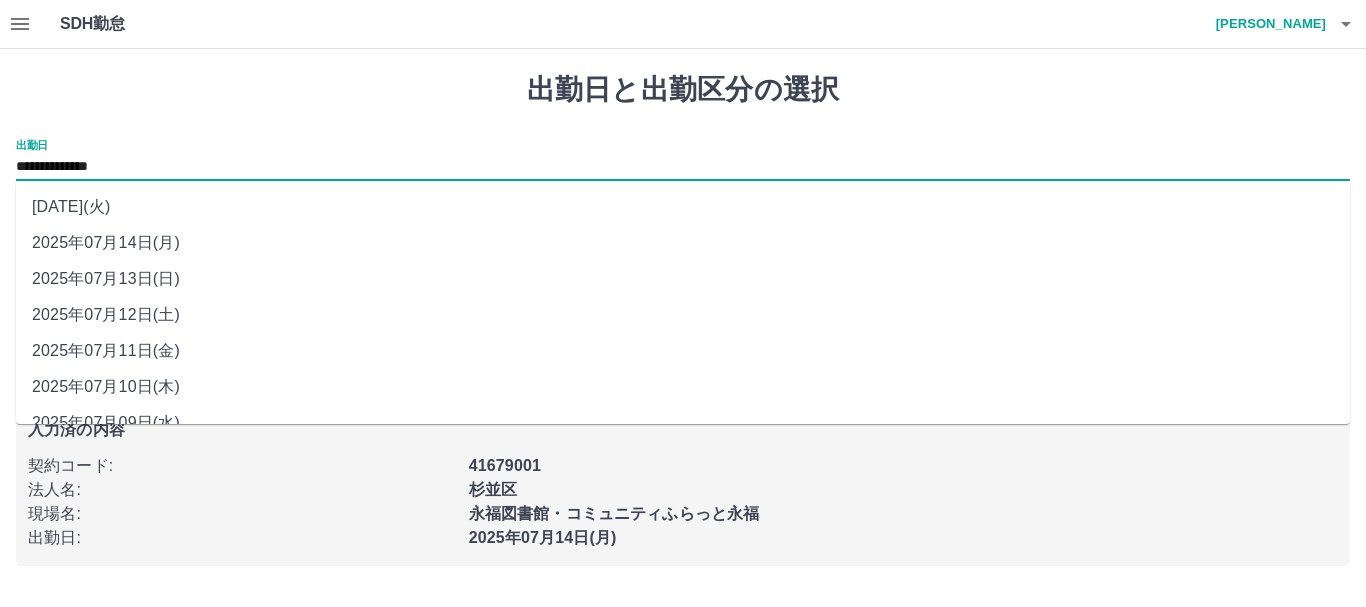 click on "**********" at bounding box center (683, 167) 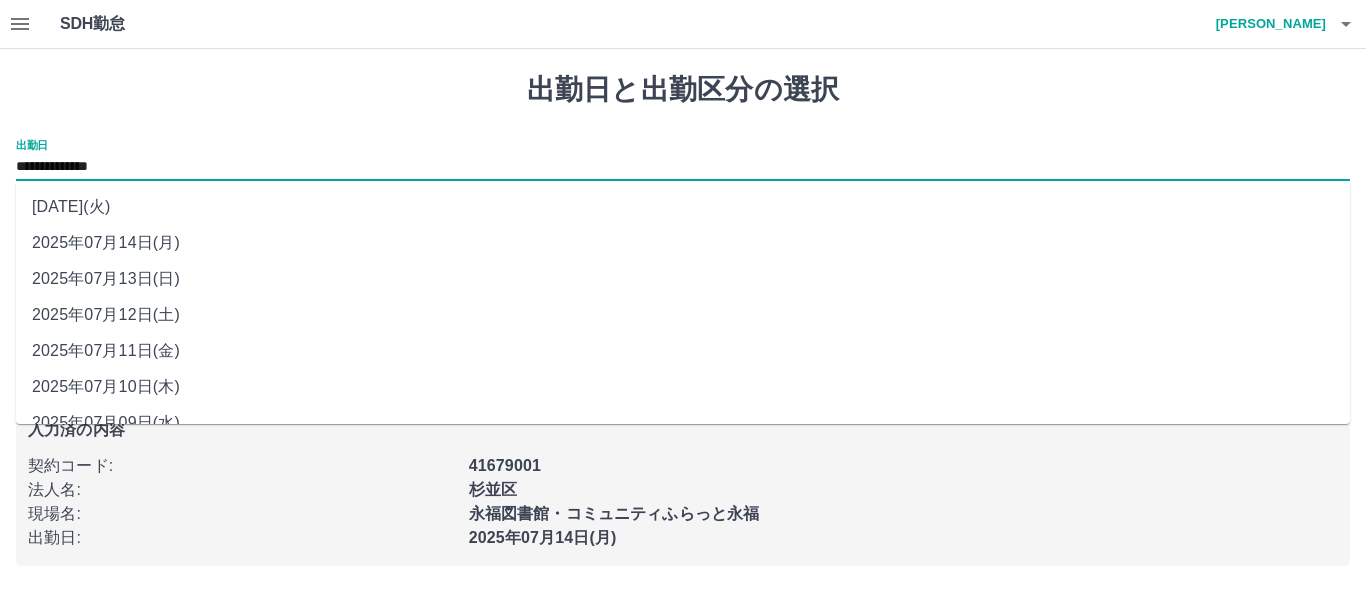 click on "2025年07月12日(土)" at bounding box center (683, 315) 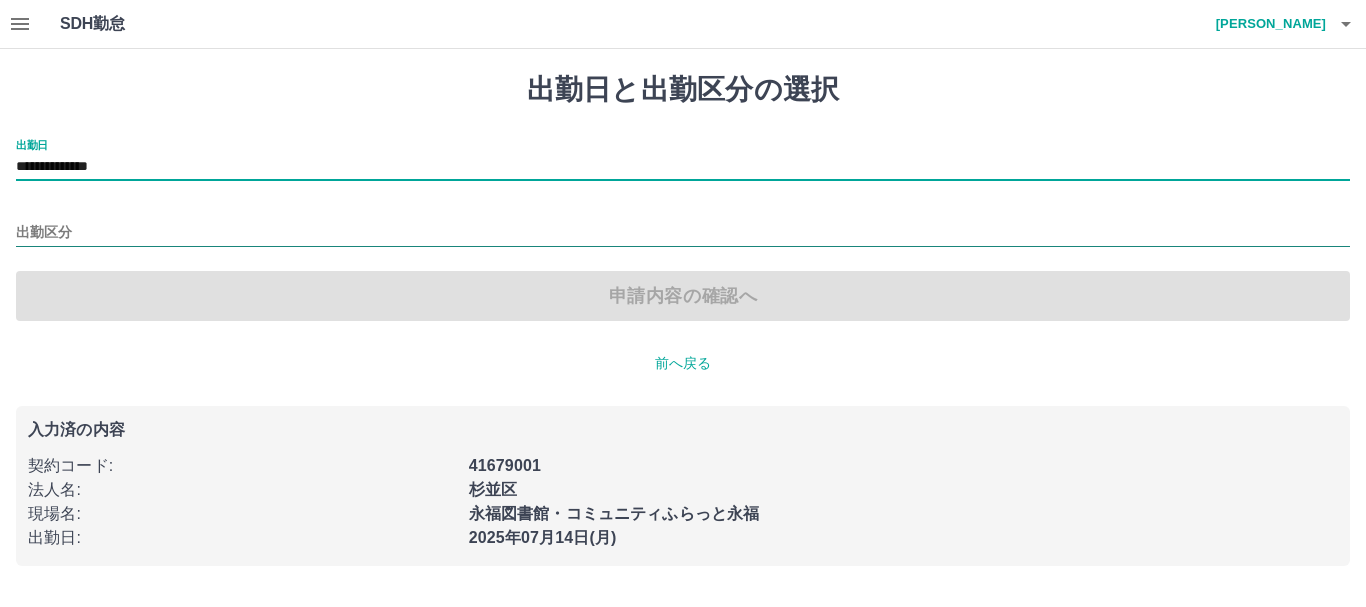 click on "出勤区分" at bounding box center (683, 233) 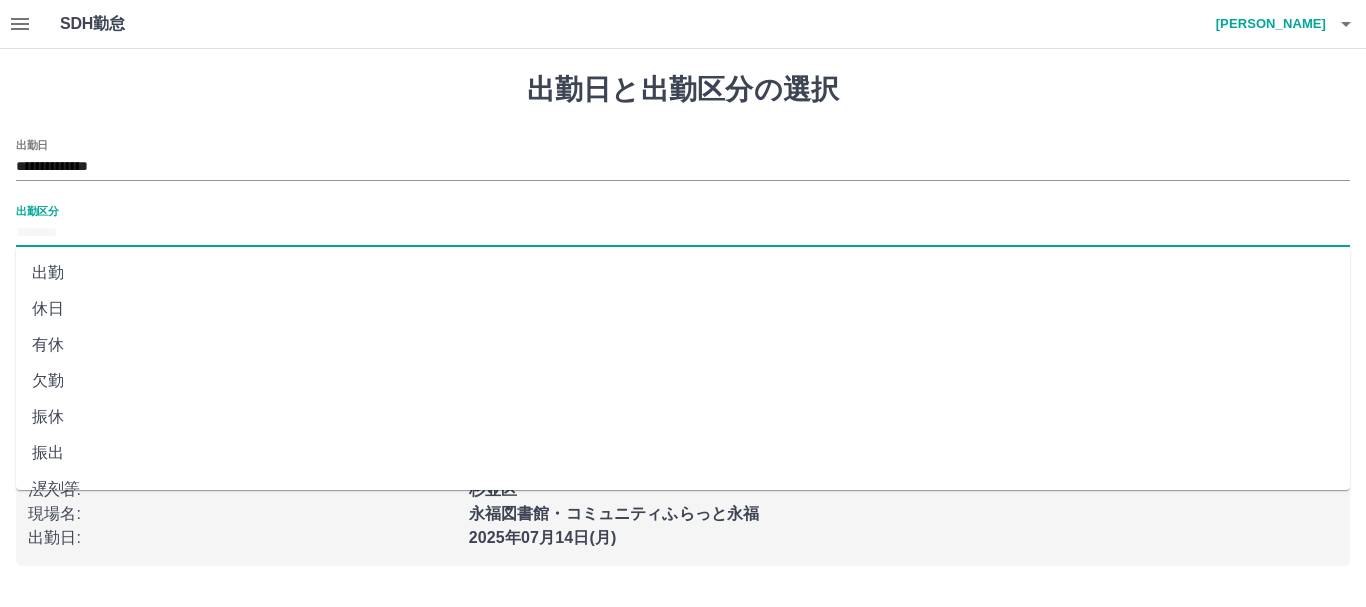 click on "休日" at bounding box center [683, 309] 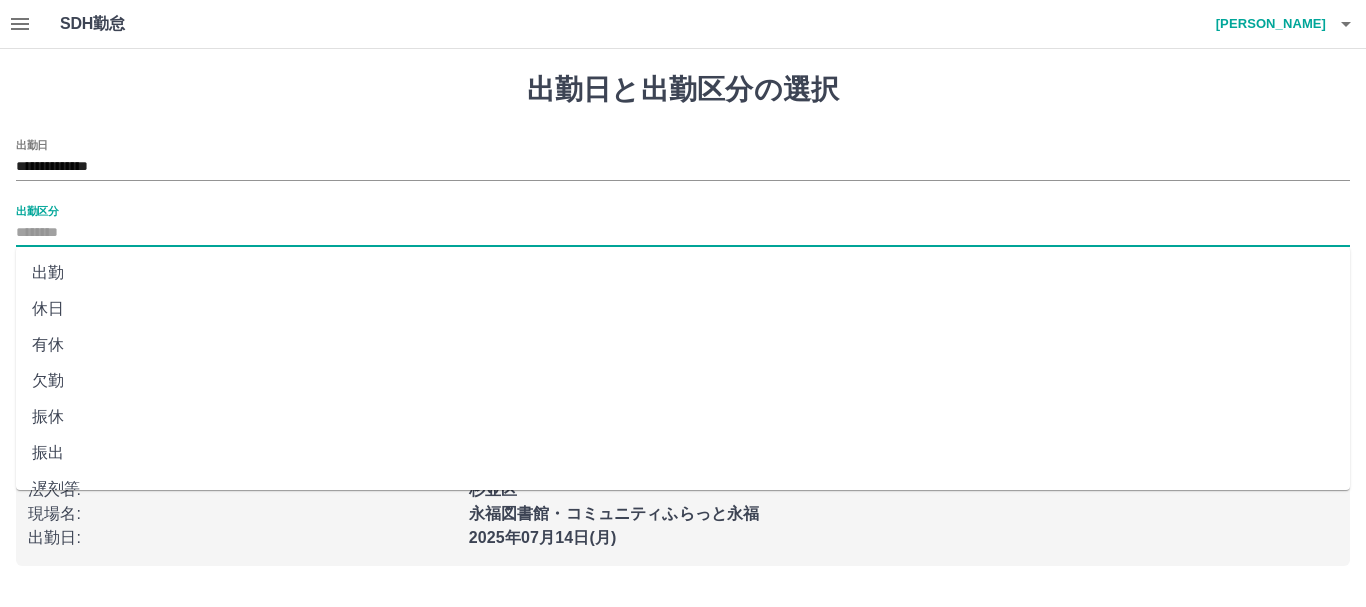 type on "**" 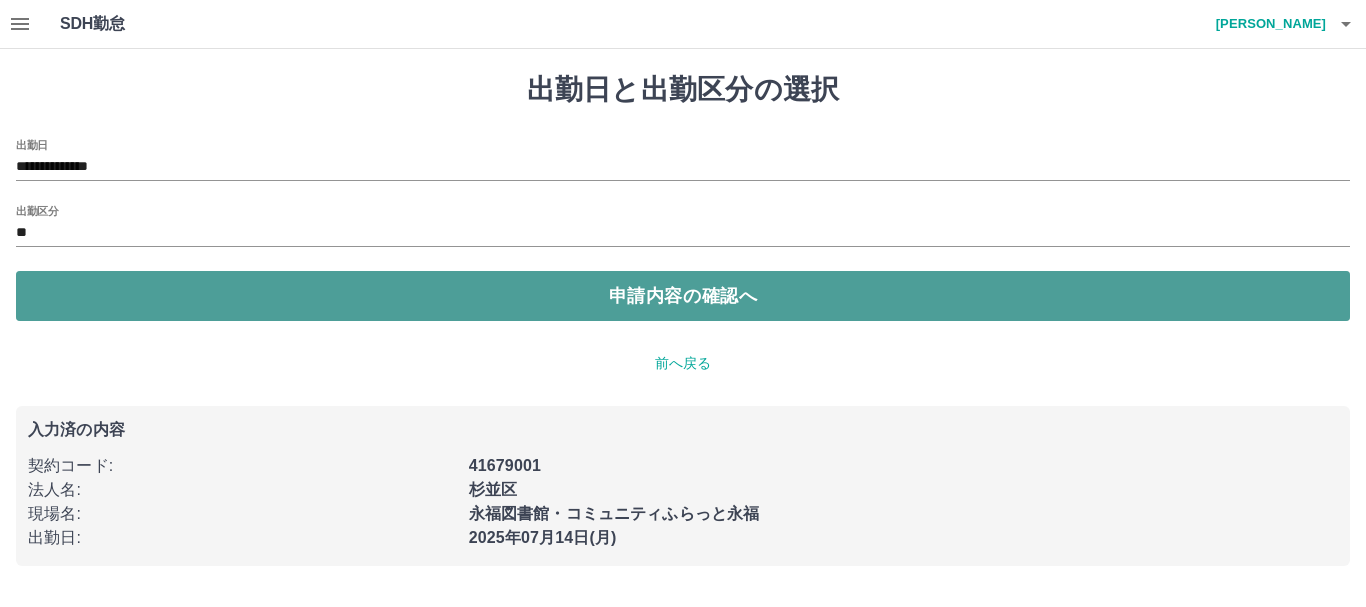 click on "申請内容の確認へ" at bounding box center [683, 296] 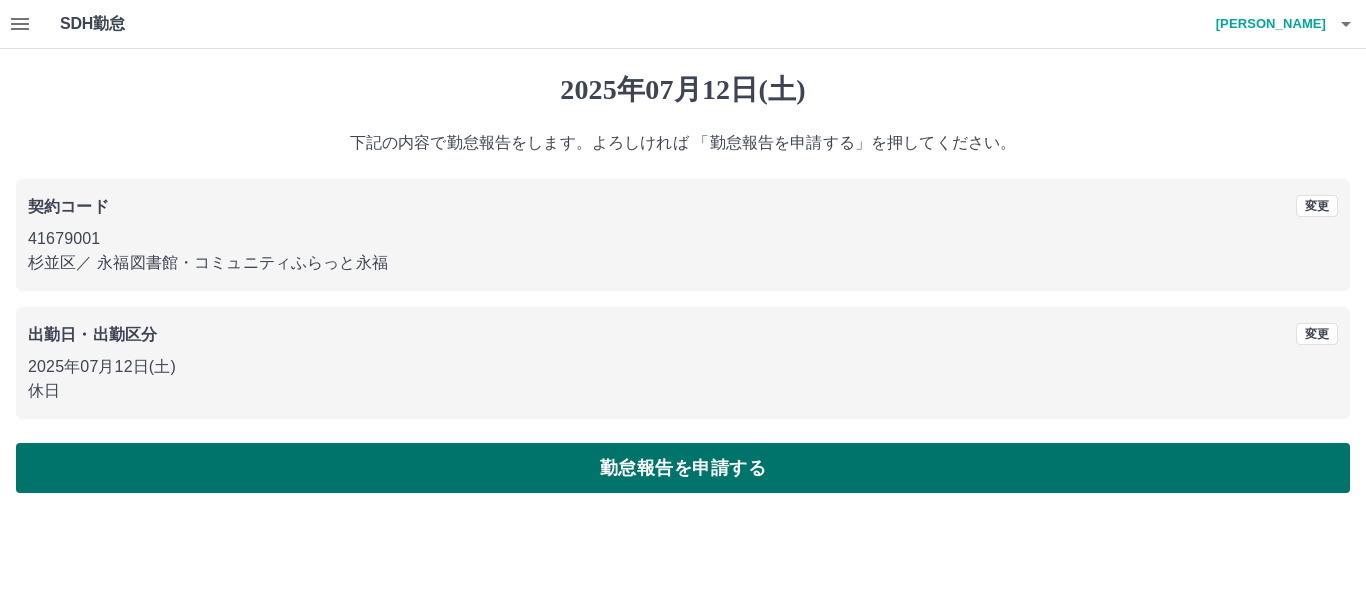 click on "勤怠報告を申請する" at bounding box center [683, 468] 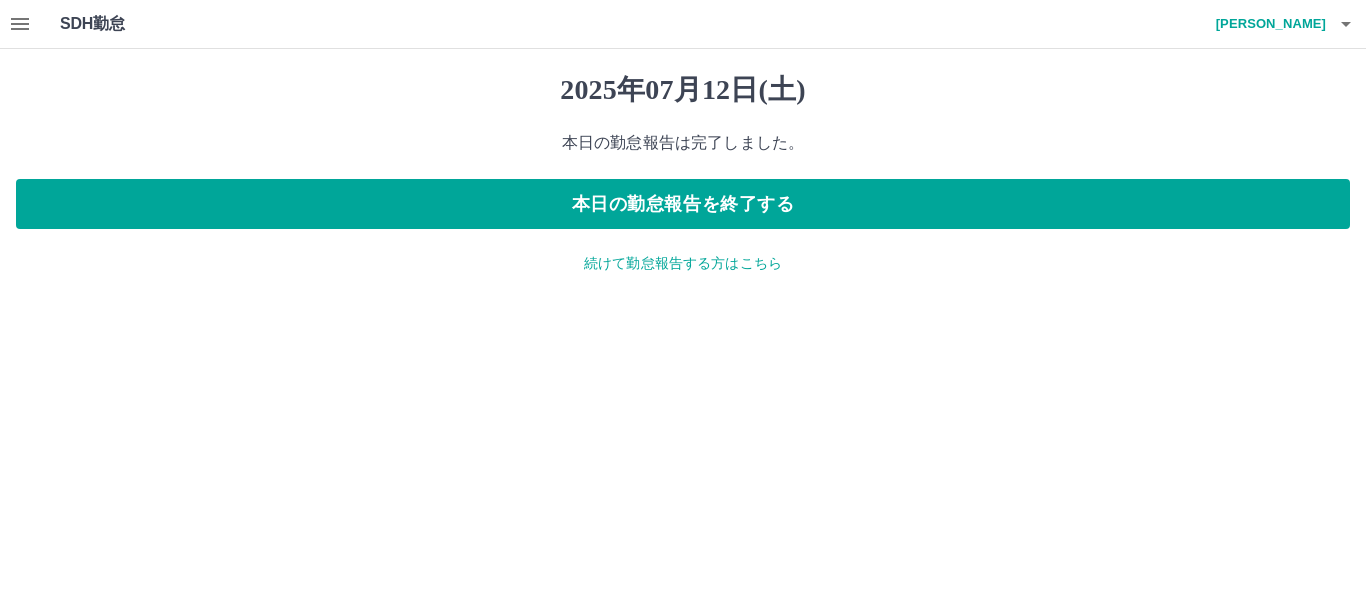 click 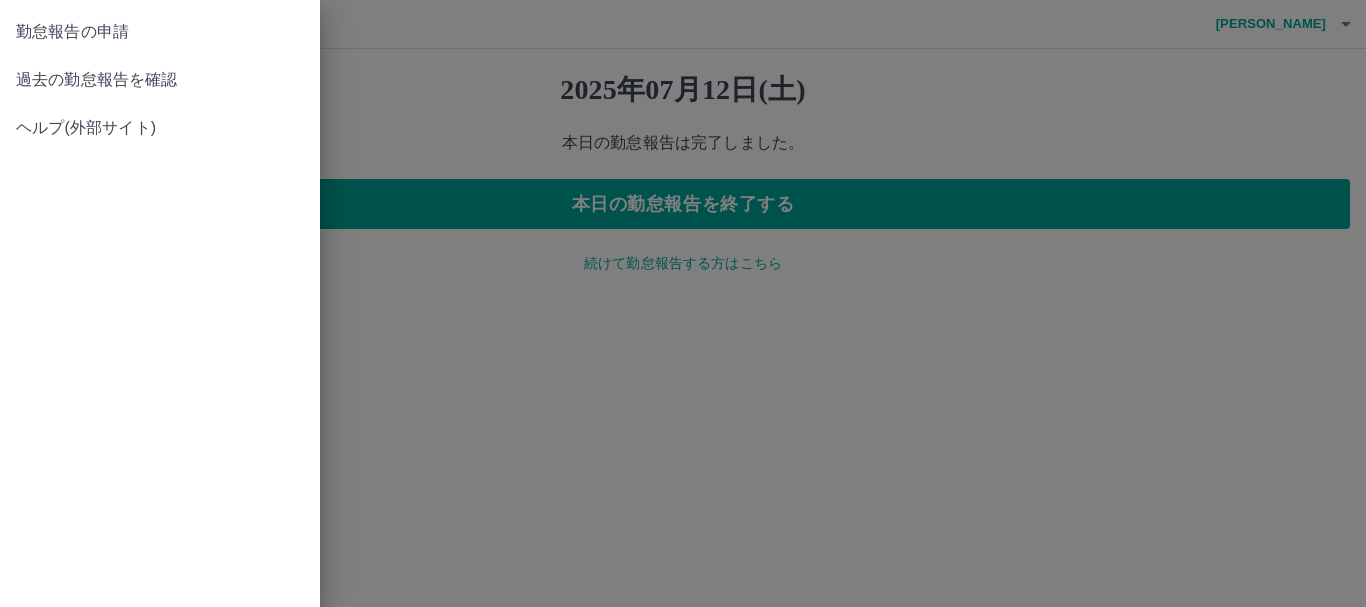 click on "過去の勤怠報告を確認" at bounding box center [160, 80] 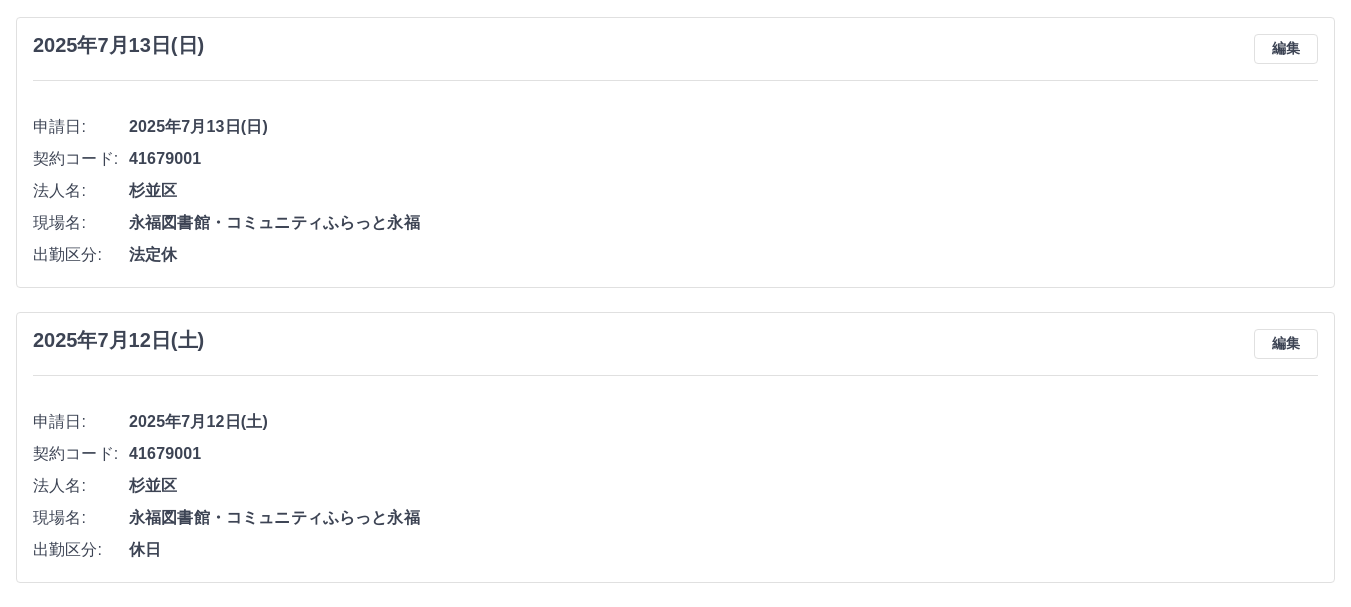 scroll, scrollTop: 0, scrollLeft: 0, axis: both 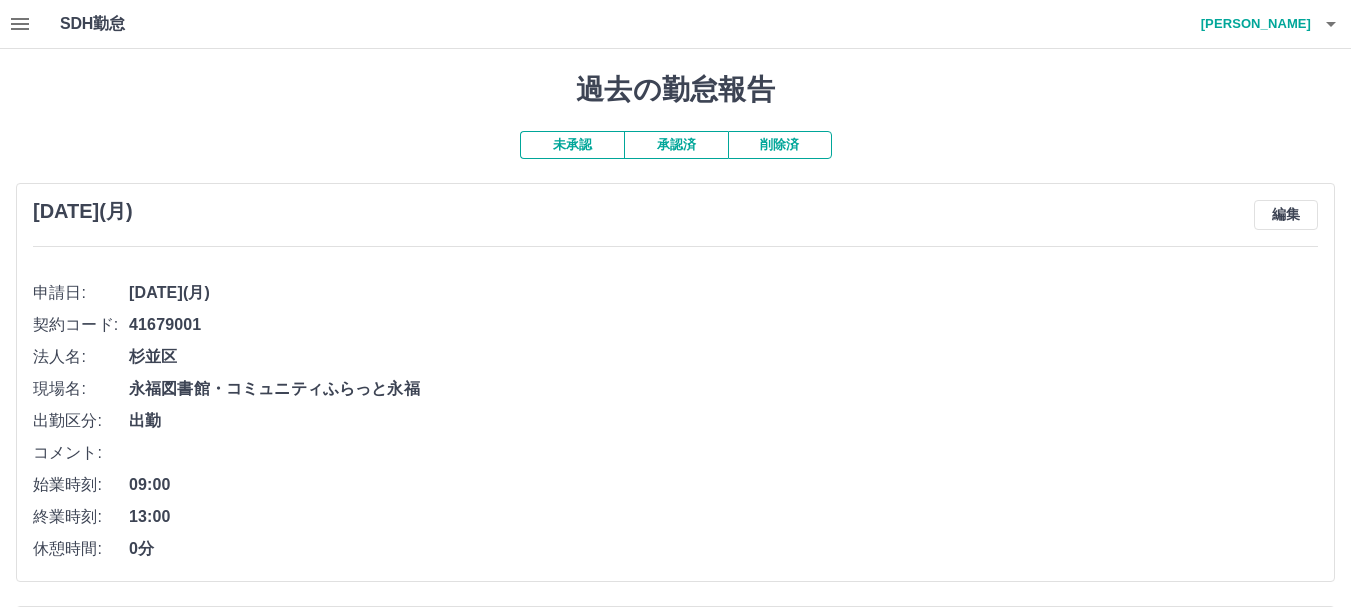click on "承認済" at bounding box center [676, 145] 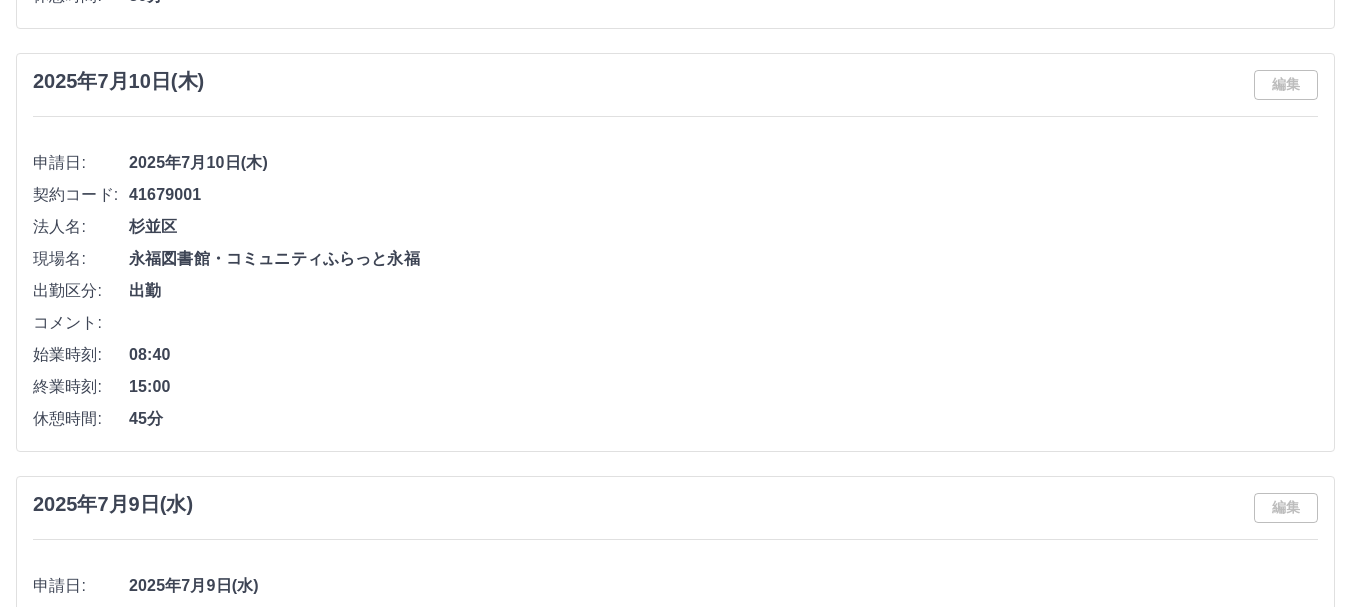 scroll, scrollTop: 600, scrollLeft: 0, axis: vertical 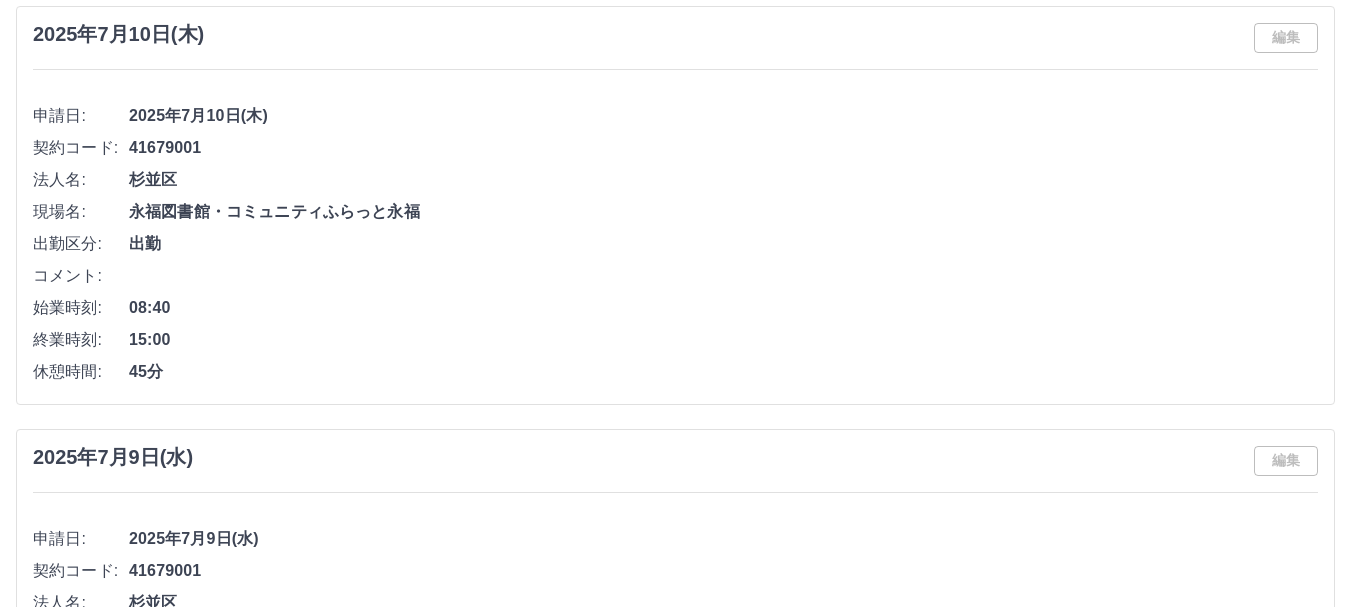 click on "41679001" at bounding box center (723, 148) 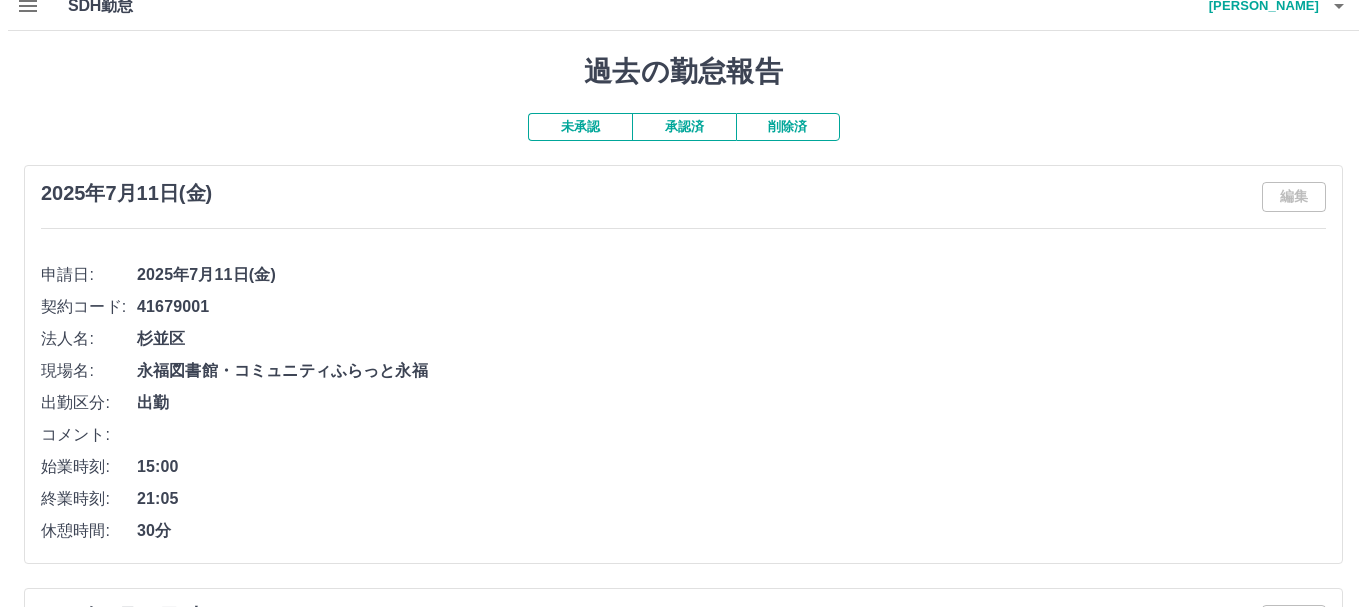 scroll, scrollTop: 0, scrollLeft: 0, axis: both 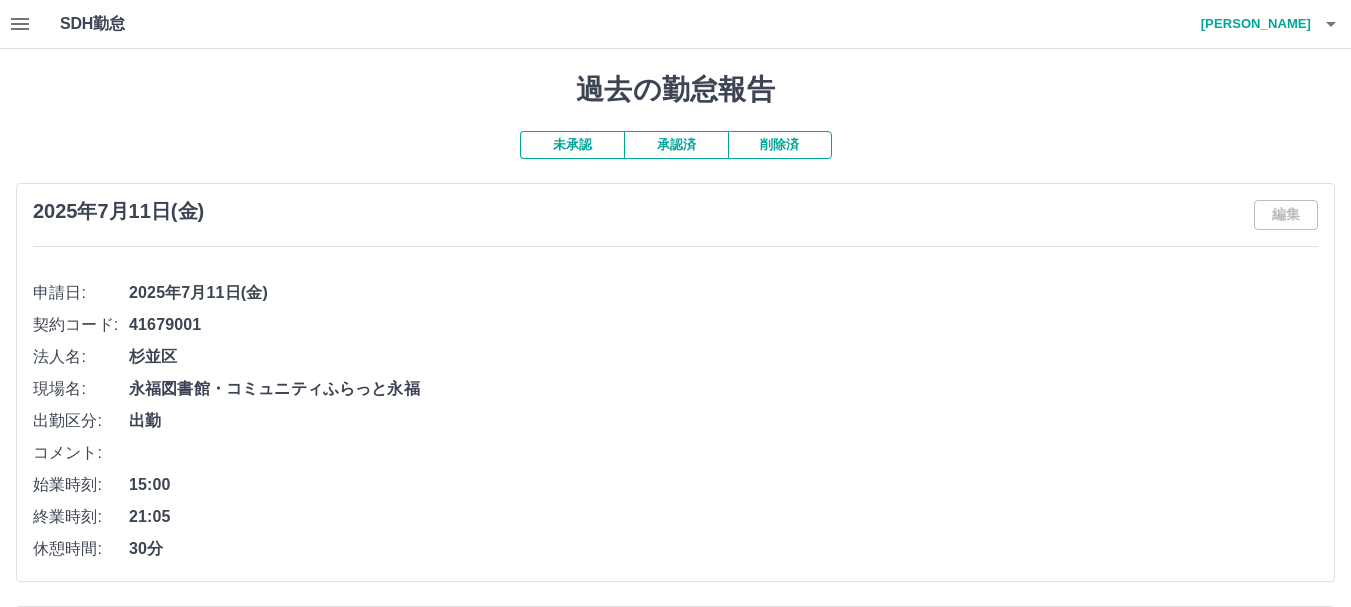 click on "41679001" at bounding box center (723, 325) 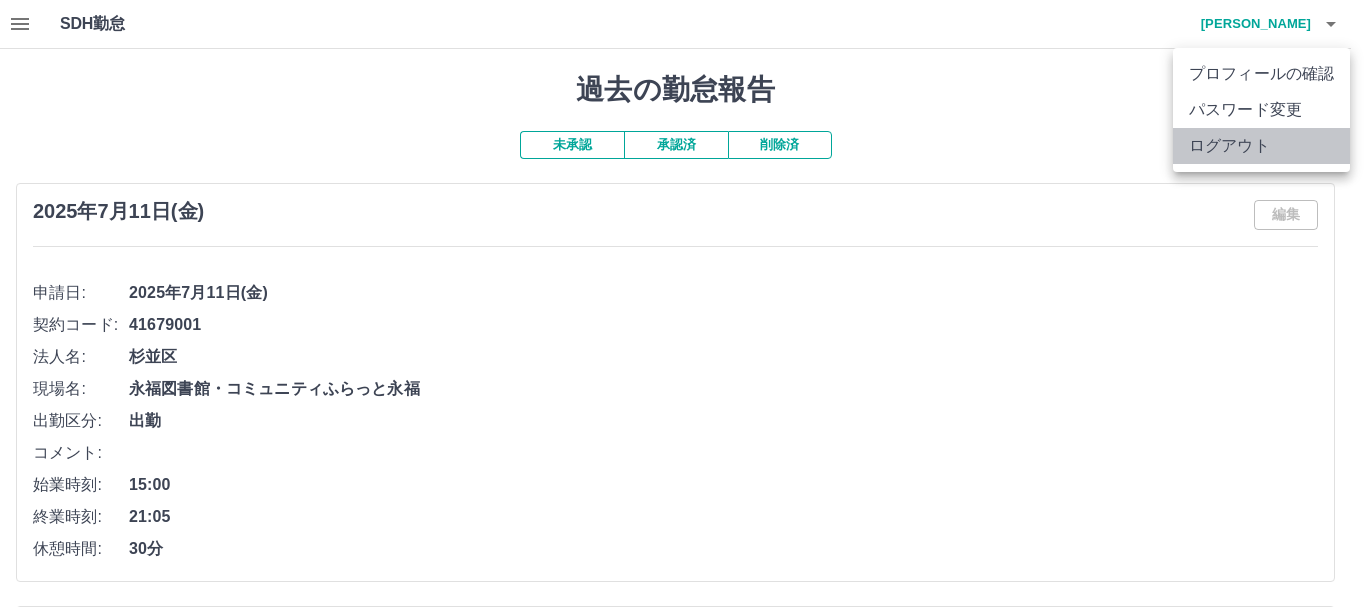 click on "ログアウト" at bounding box center [1261, 146] 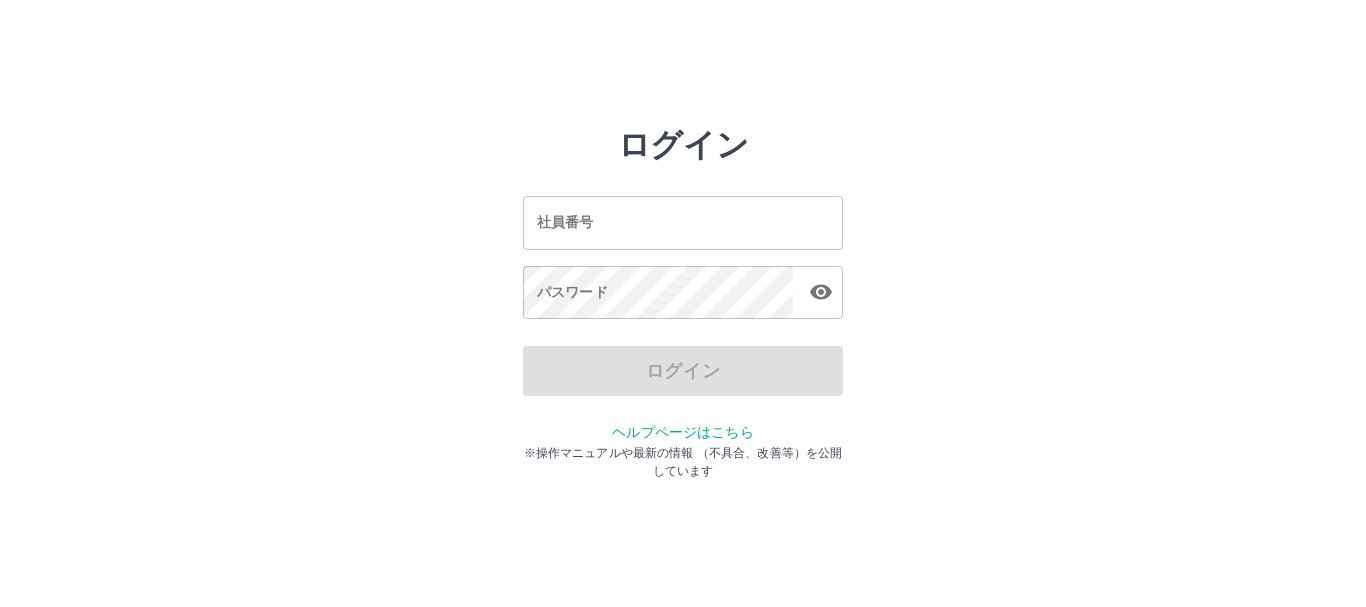 scroll, scrollTop: 0, scrollLeft: 0, axis: both 